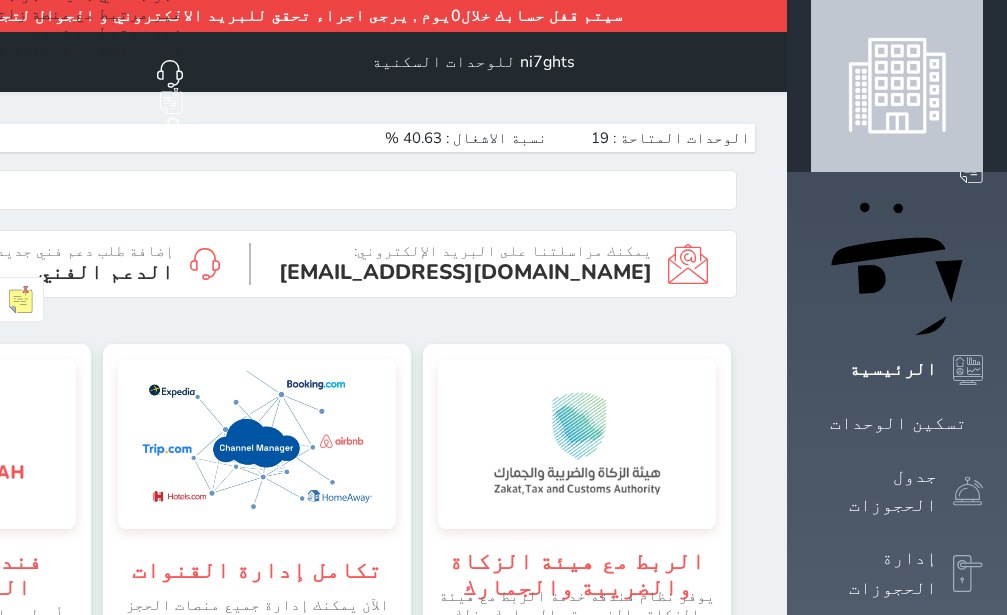 scroll, scrollTop: 0, scrollLeft: 0, axis: both 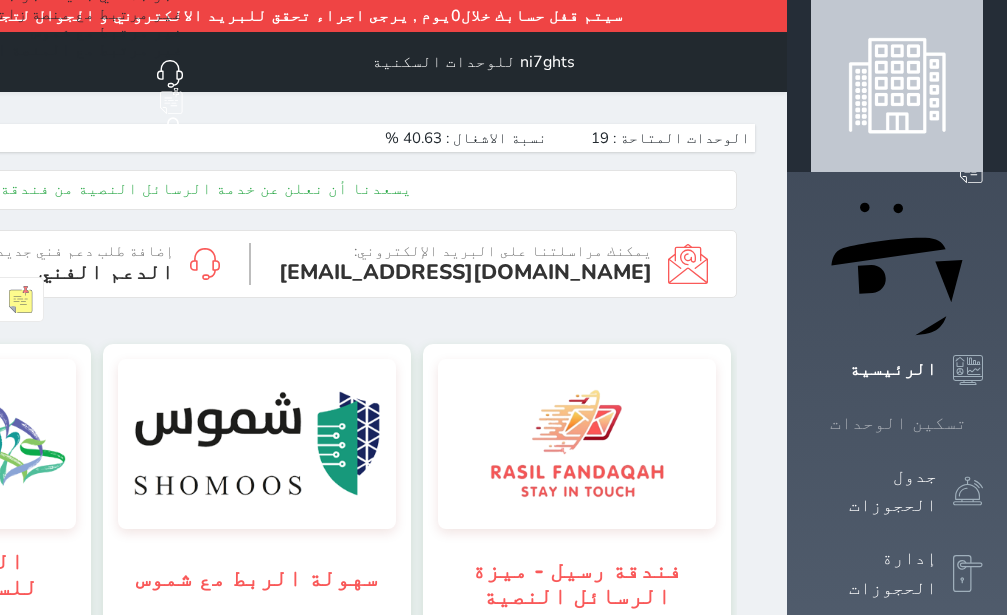 click on "تسكين الوحدات" at bounding box center [897, 423] 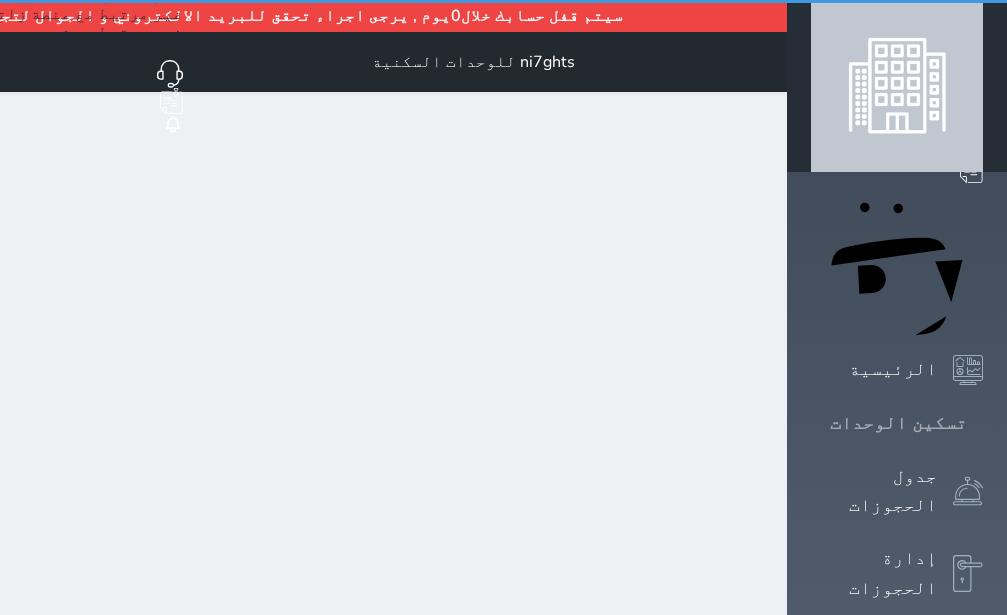 click on "تسكين الوحدات" at bounding box center [897, 423] 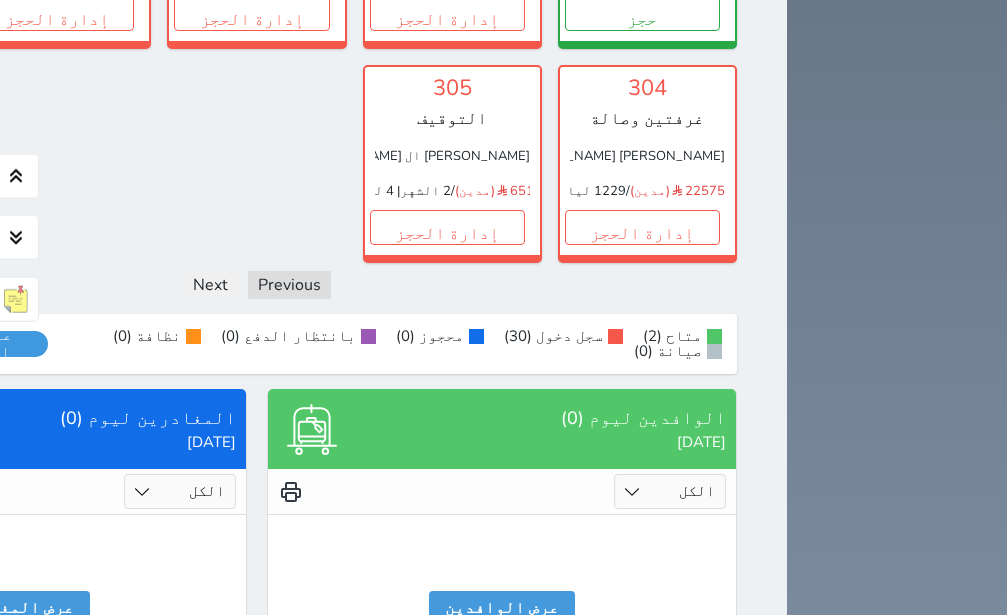 scroll, scrollTop: 1622, scrollLeft: 0, axis: vertical 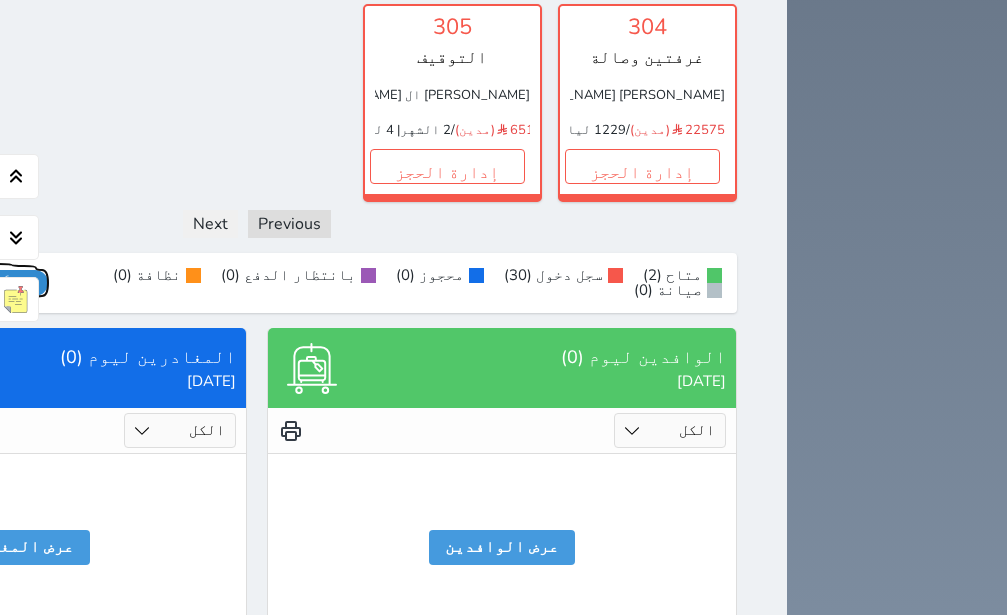 click on "عرض رصيد الصندوق" at bounding box center (-22, 283) 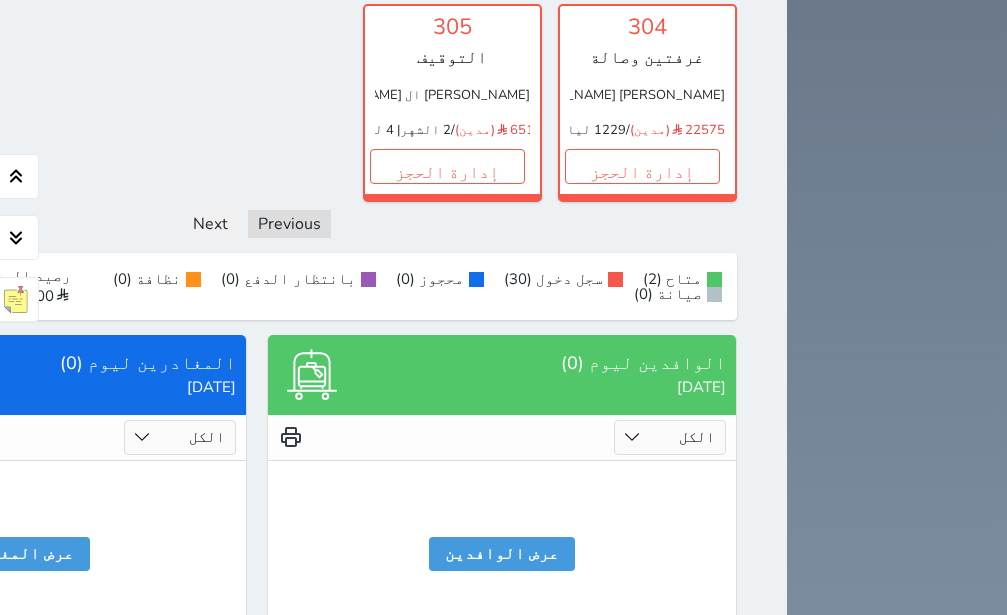 click on "رصيد الصندوق : 7437.00" at bounding box center (-11, 286) 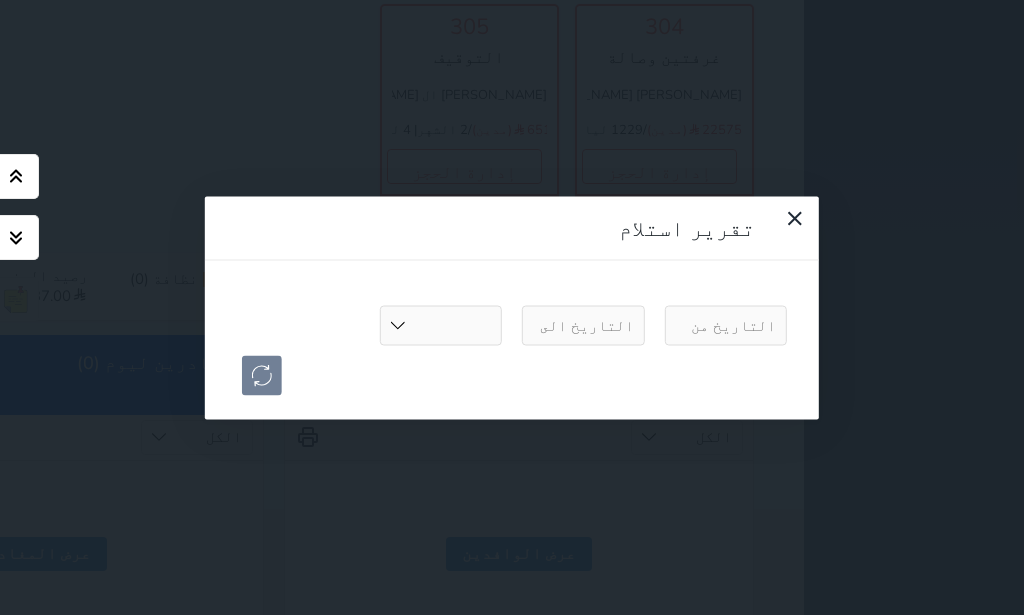 select 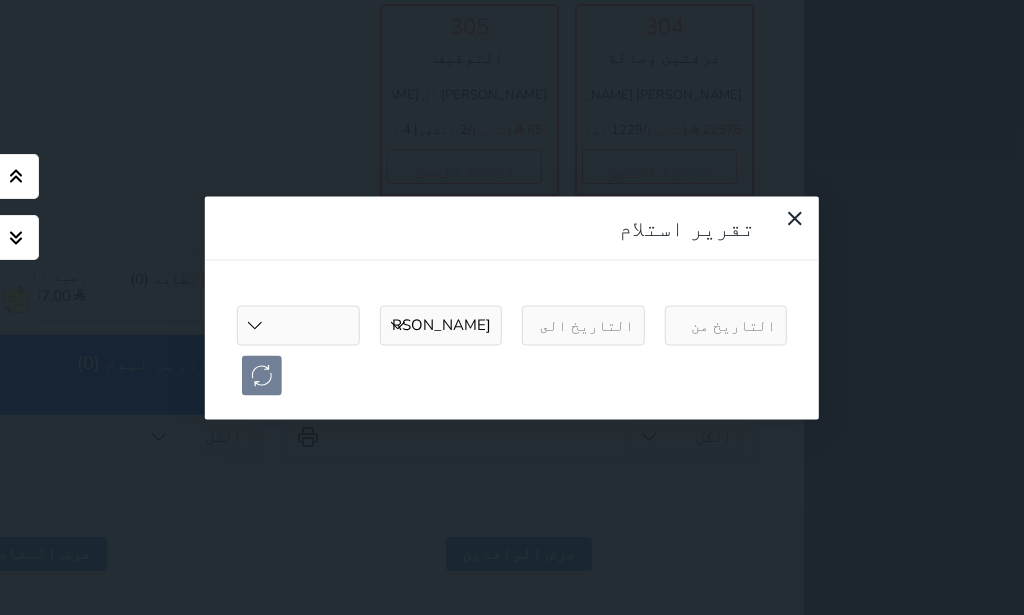 click at bounding box center [726, 325] 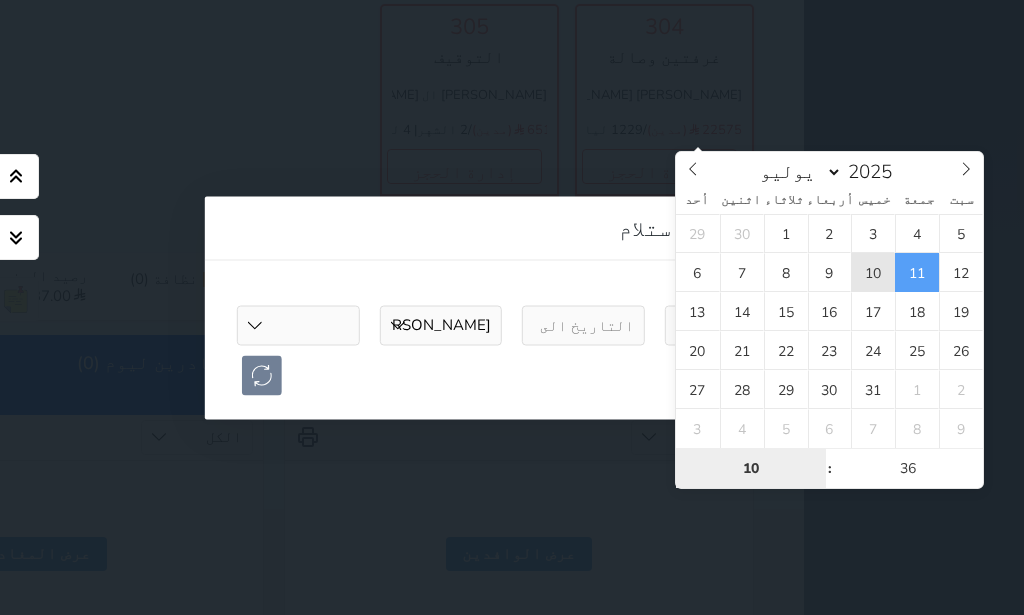 type on "2025-07-10 10:36" 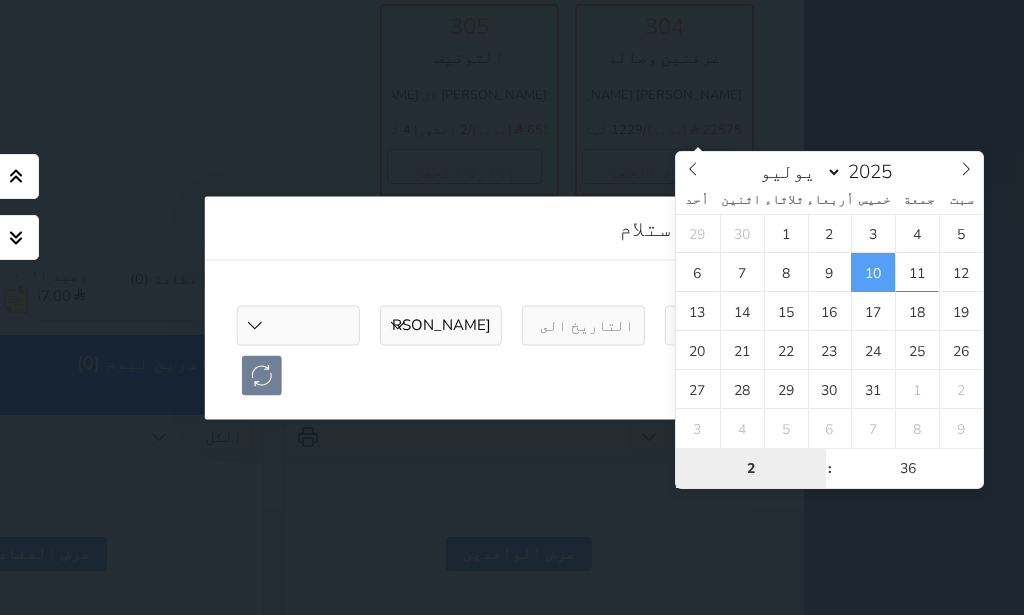 type on "22" 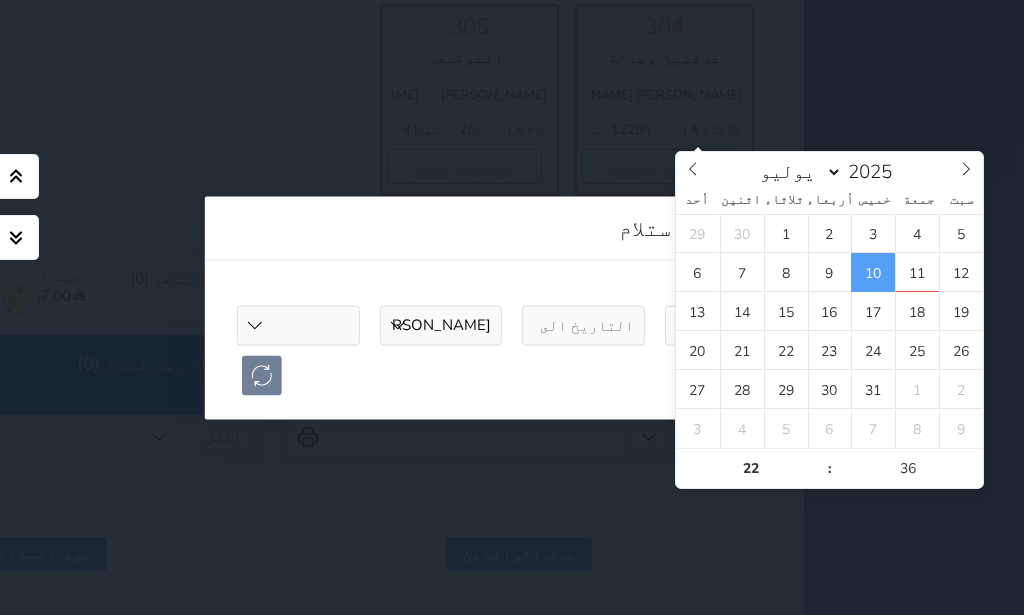 type on "2025-07-10 22:36" 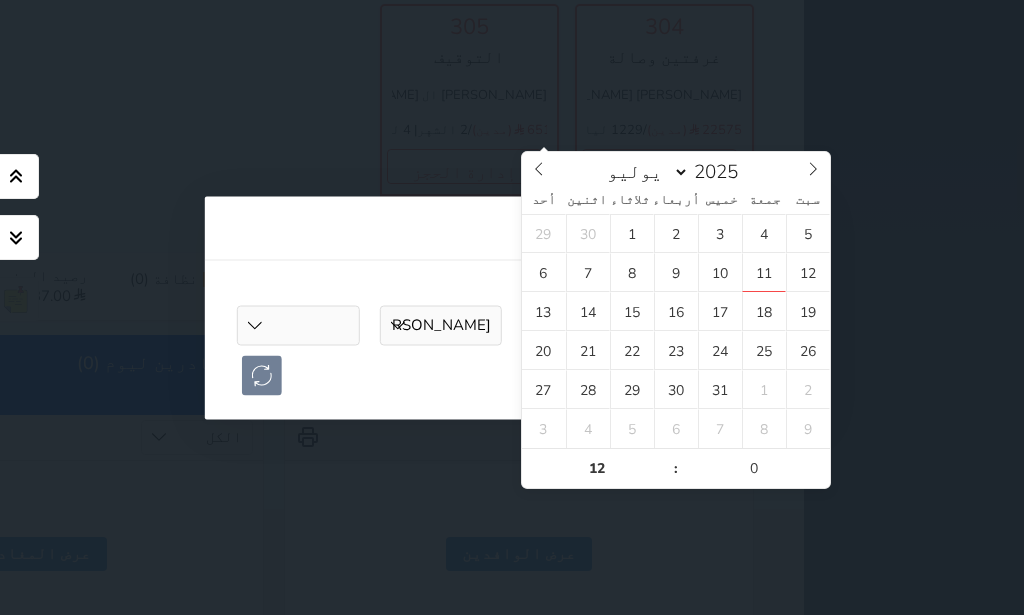 click at bounding box center (583, 325) 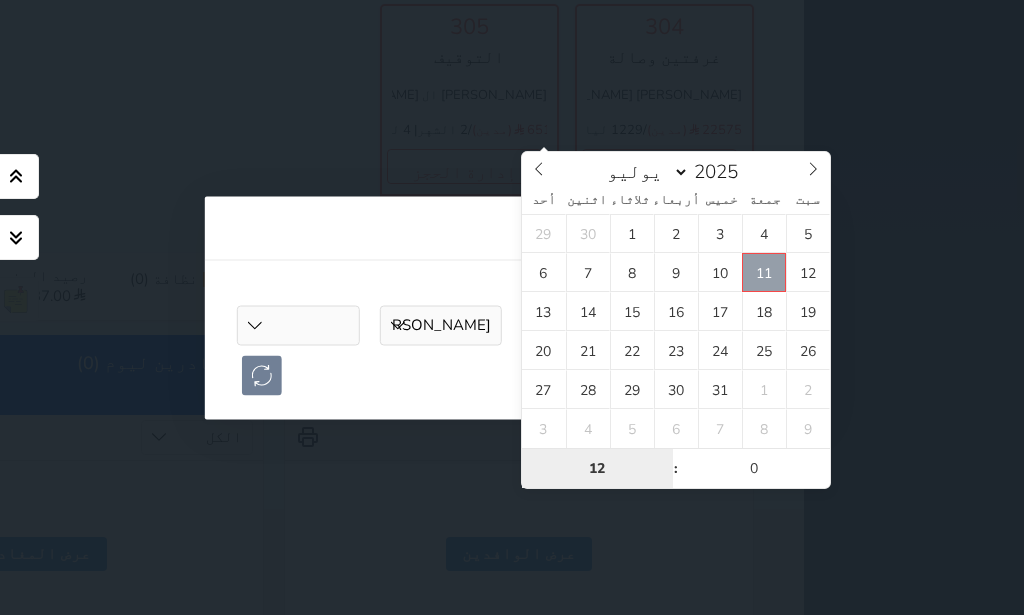 type on "2025-07-11 12:00" 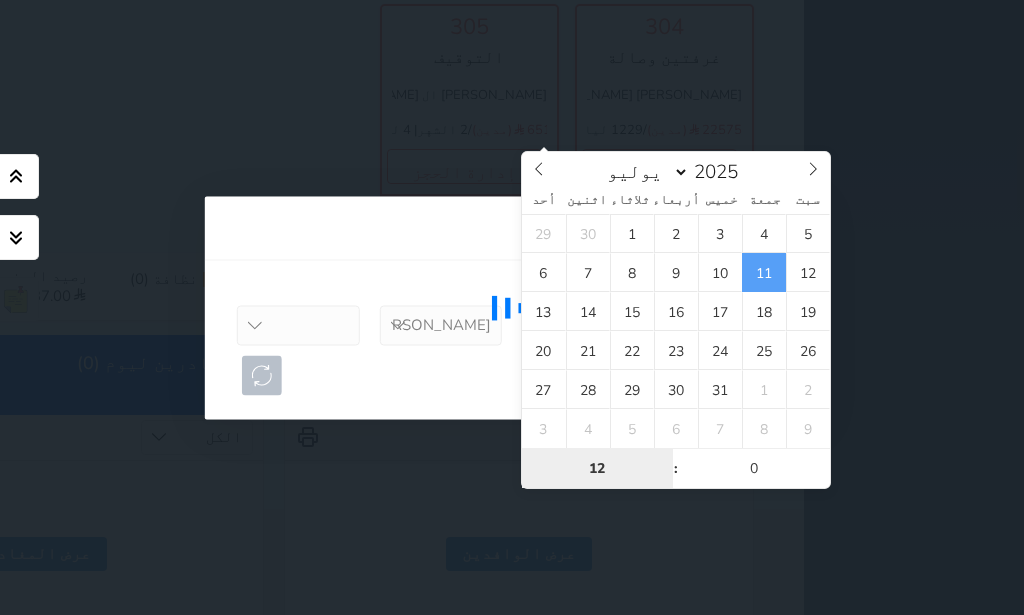 select 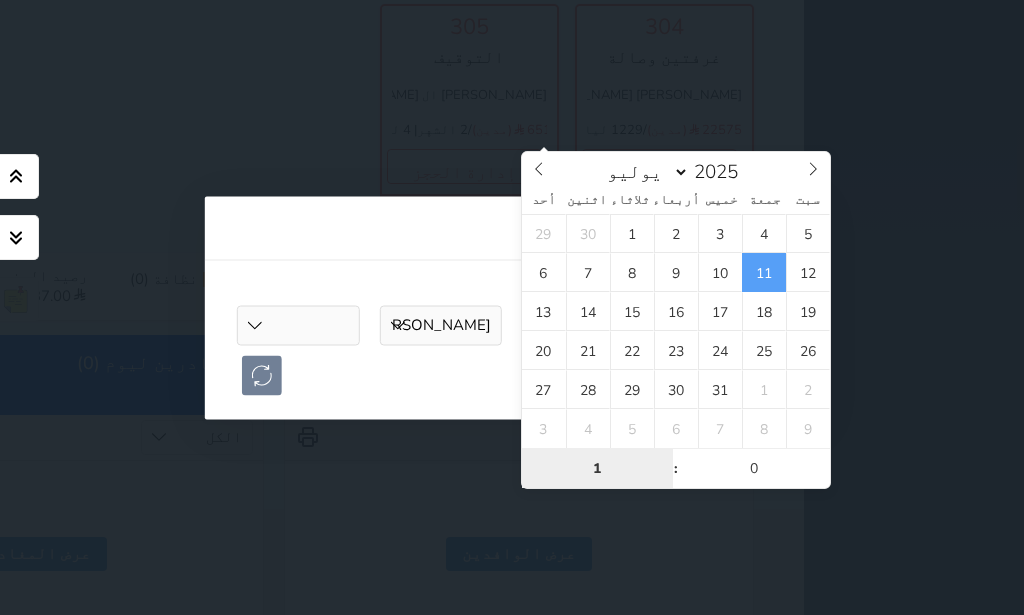 type on "11" 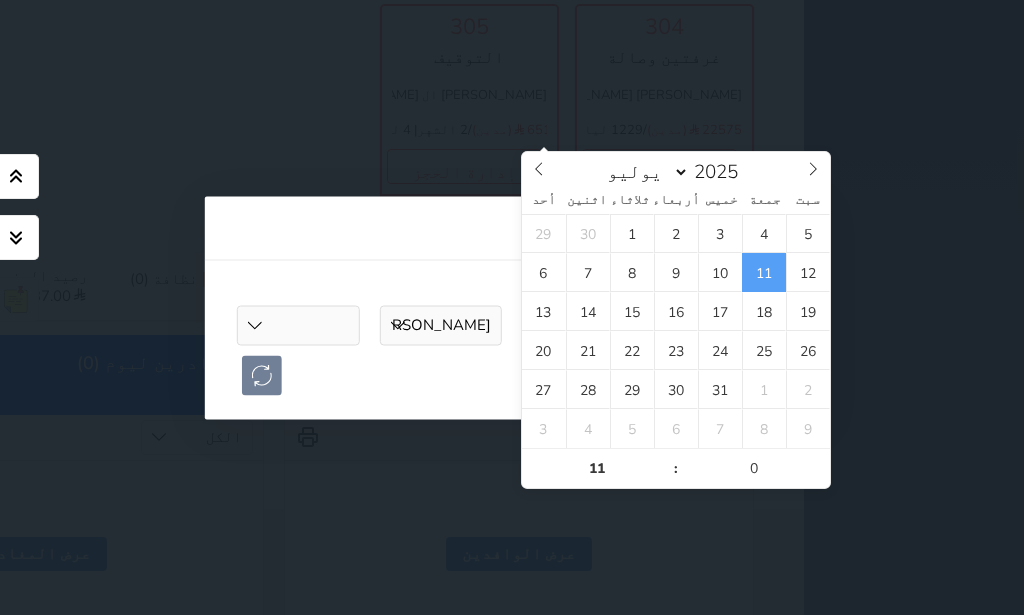 type on "2025-07-11 11:00" 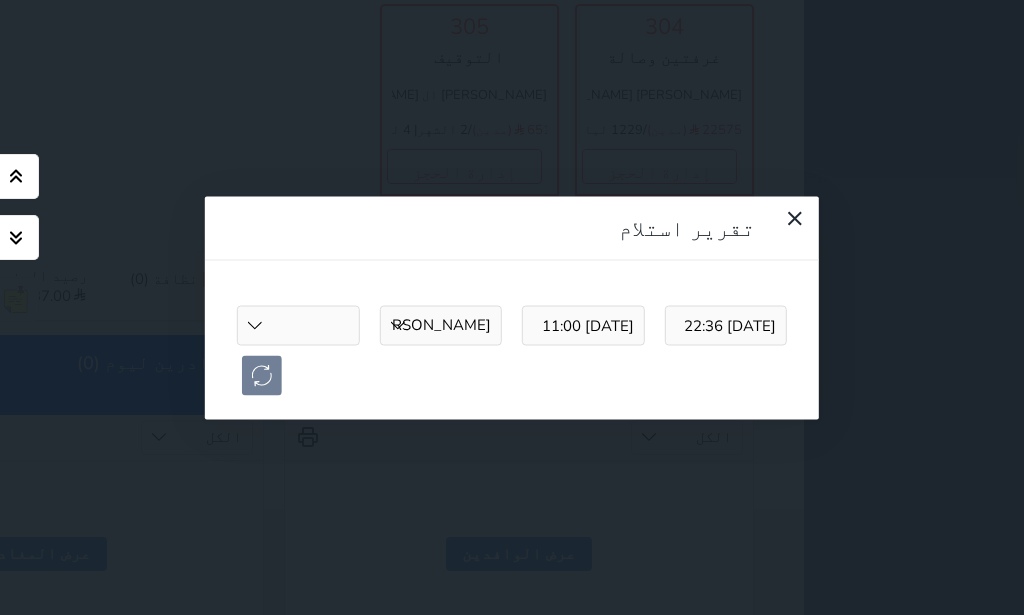 select 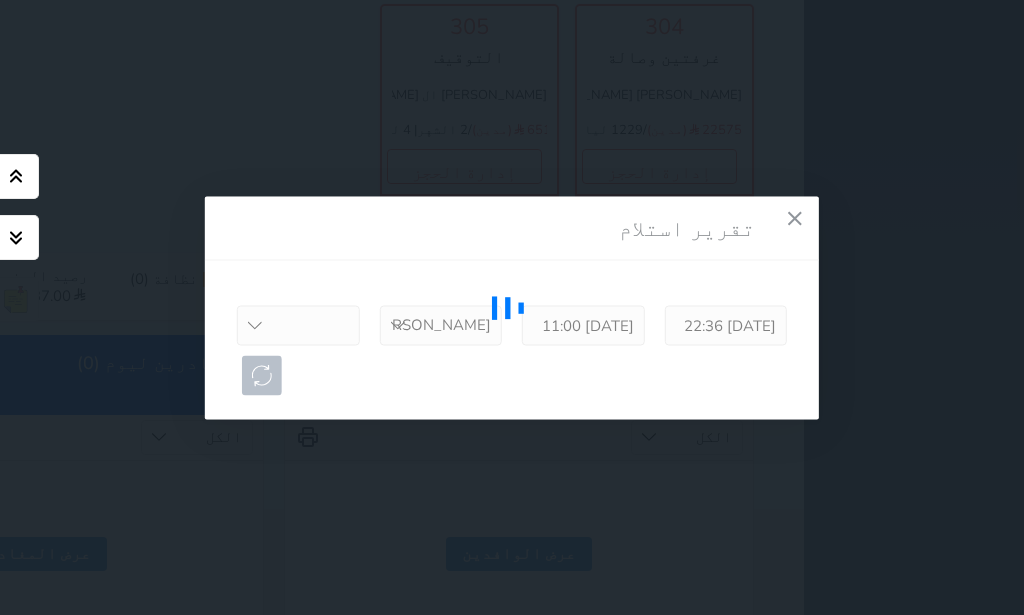 select on "2324" 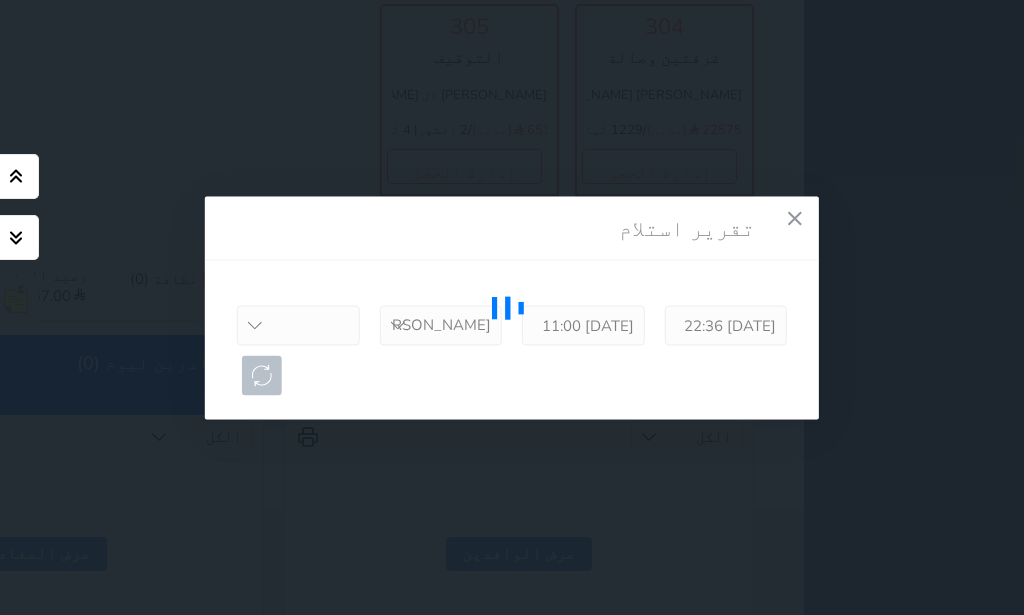 click on "[PERSON_NAME]" at bounding box center (0, 0) 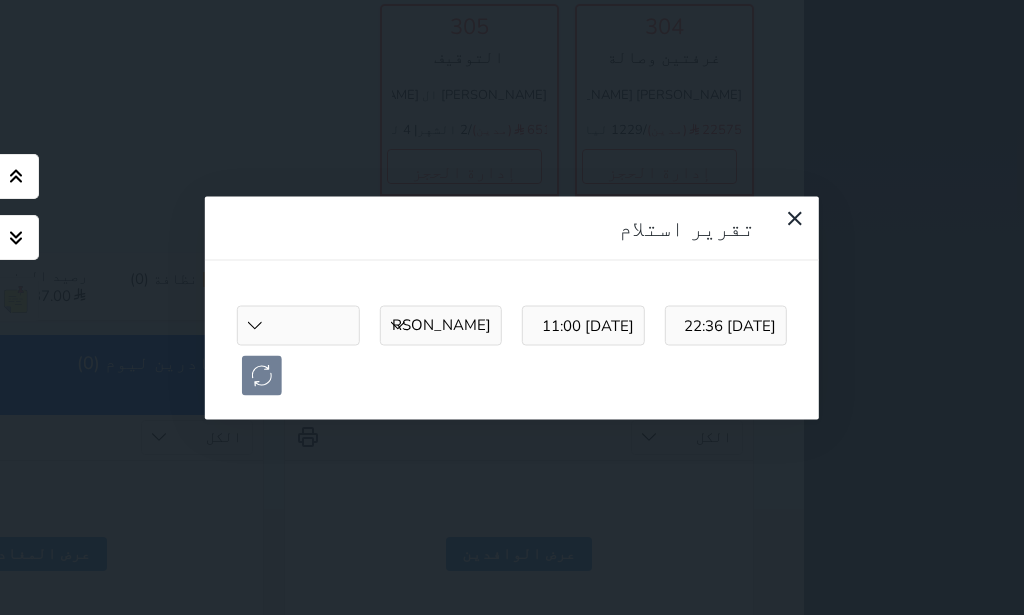 click on "ناصر عبدالله النسي هيثم محمد ناصر محمد الصايدي سهيل عبدالعزيز الشريف ناصر الشريف شوكت" at bounding box center [298, 325] 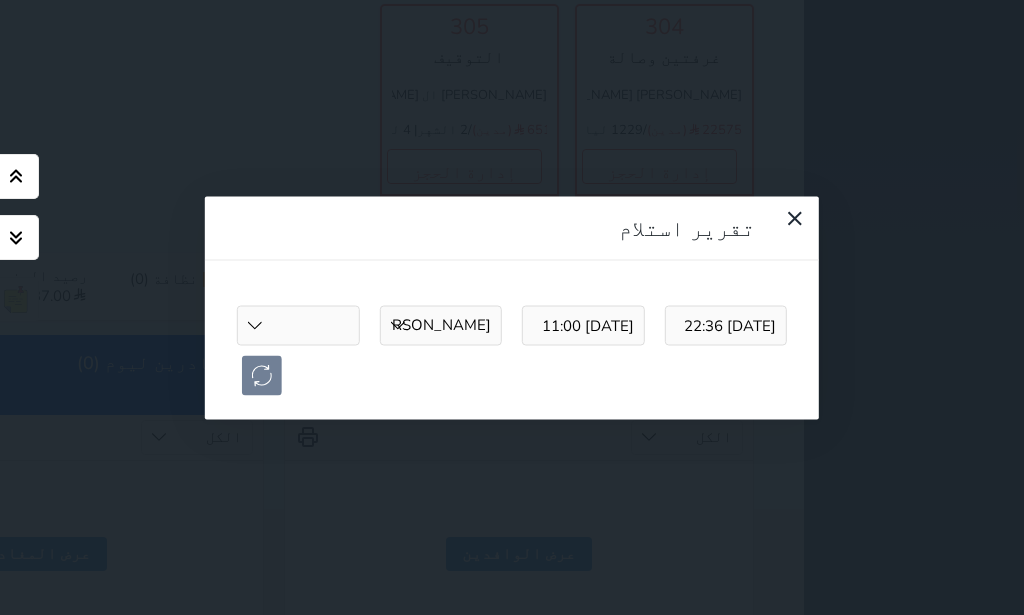 select on "هيثم" 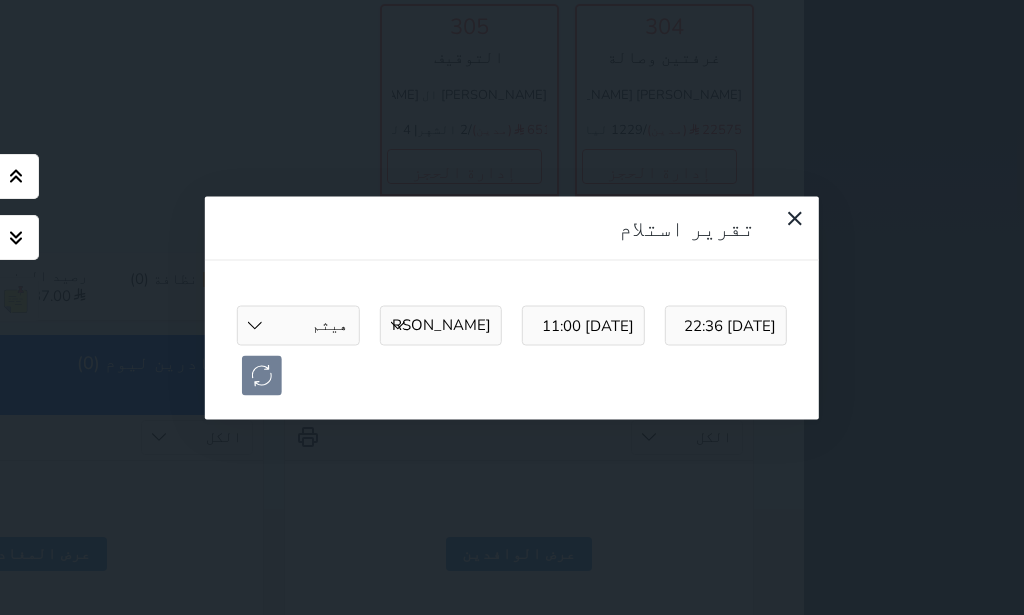 click on "هيثم" at bounding box center [0, 0] 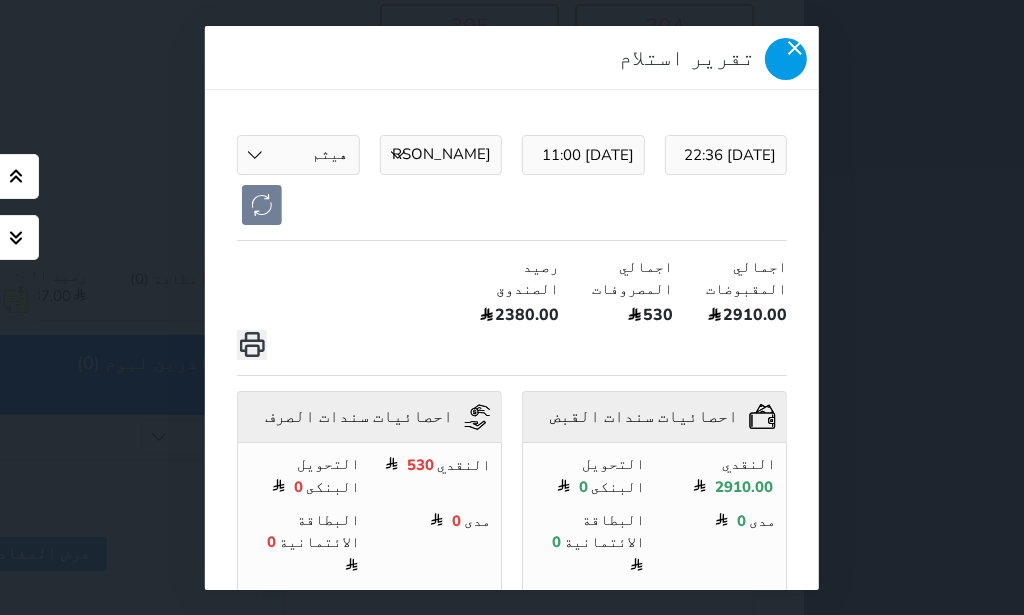 click 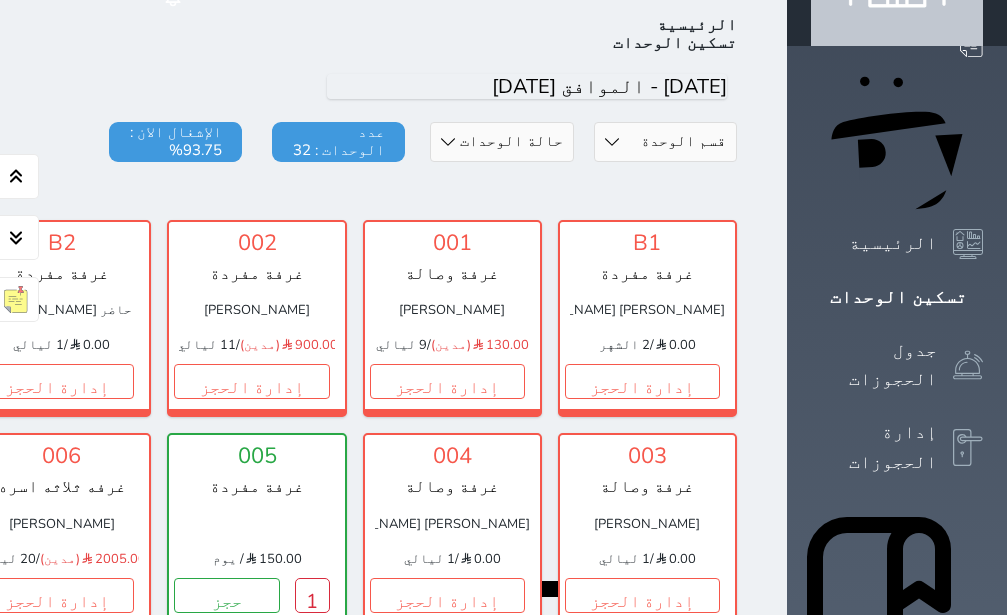 scroll, scrollTop: 0, scrollLeft: 0, axis: both 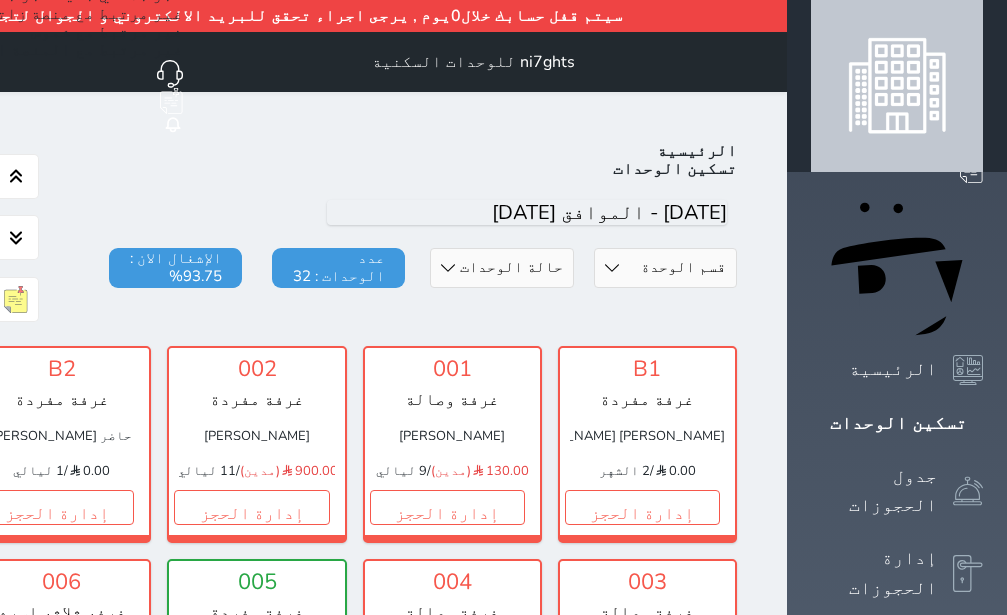 click at bounding box center (897, 86) 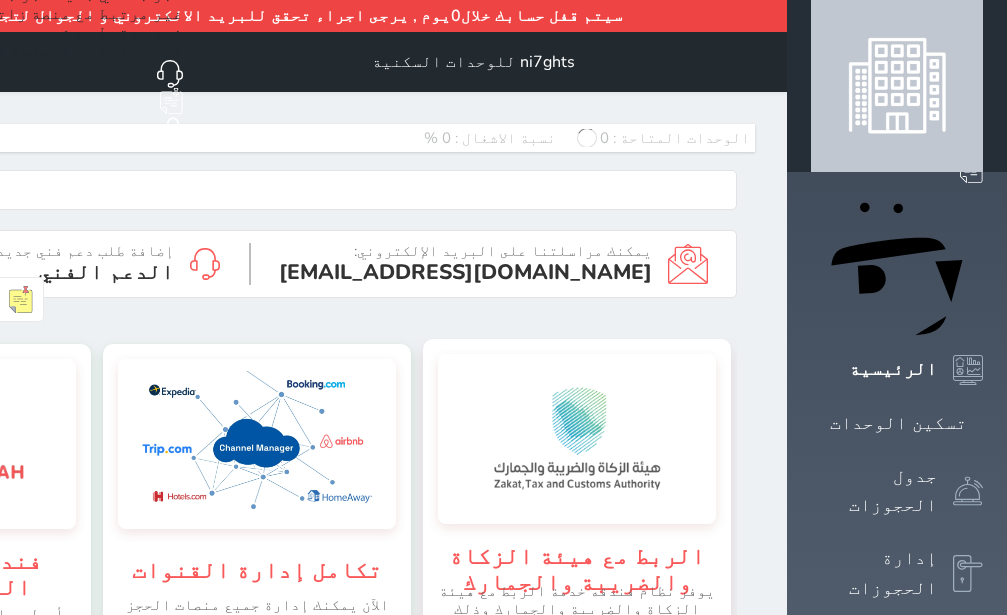 scroll, scrollTop: 0, scrollLeft: 0, axis: both 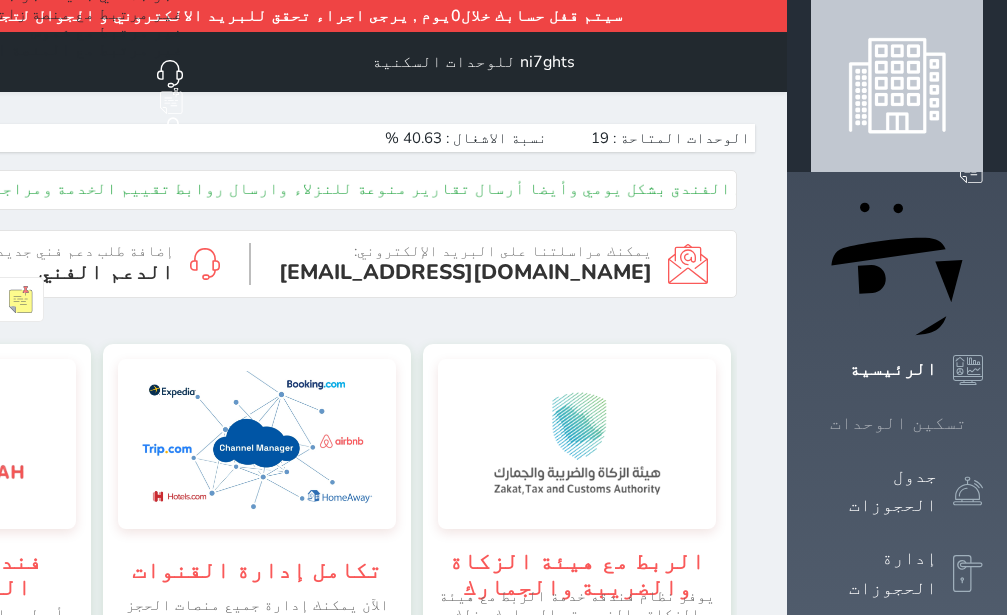 click 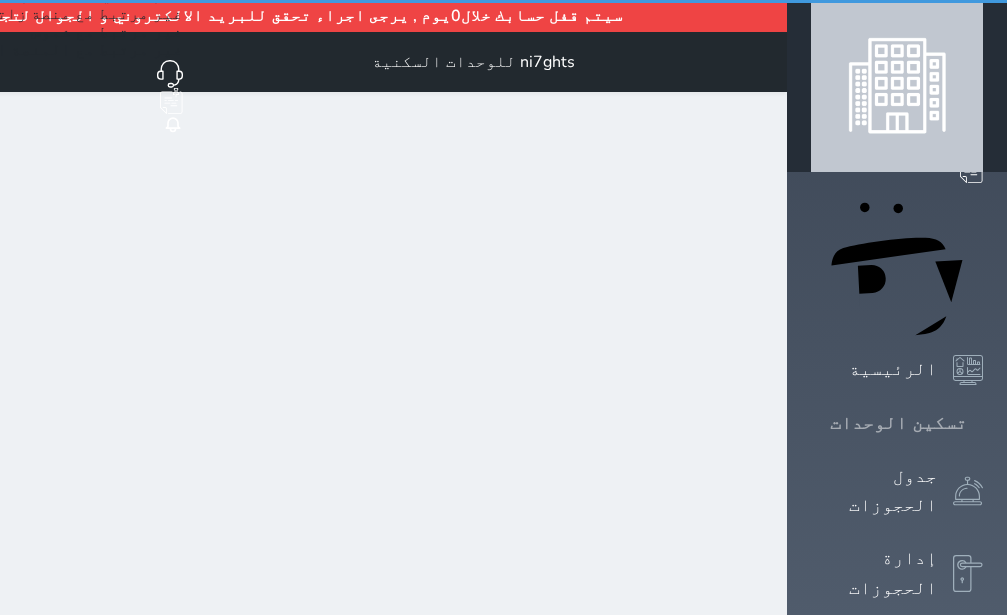 click on "تسكين الوحدات" at bounding box center [897, 423] 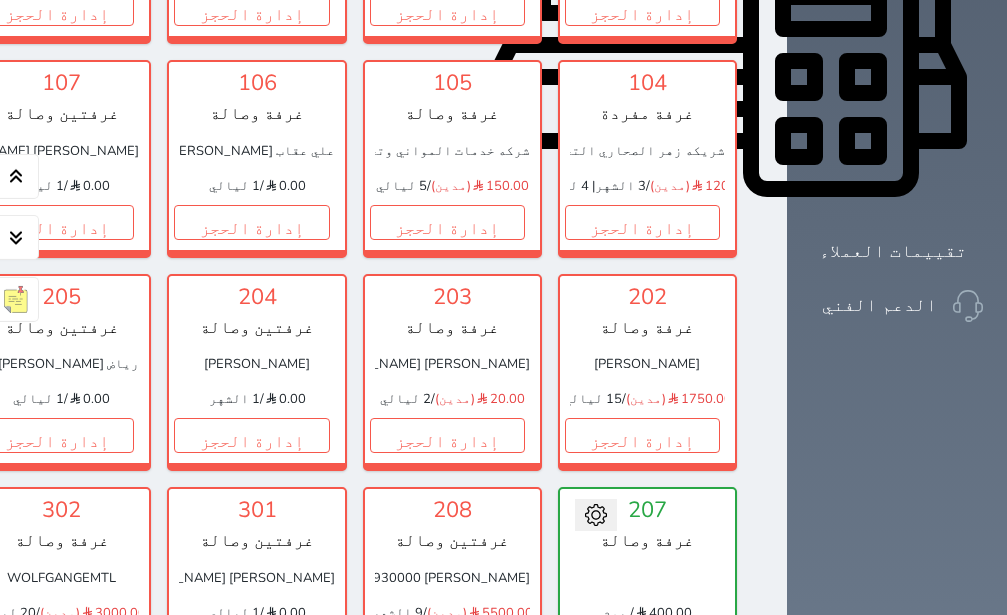 scroll, scrollTop: 1118, scrollLeft: 0, axis: vertical 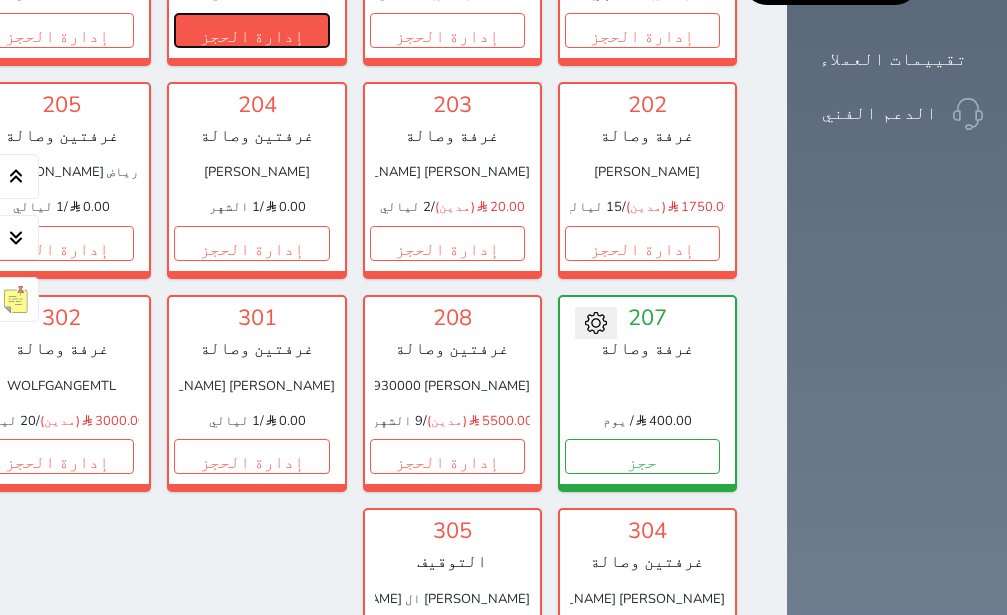 click on "إدارة الحجز" at bounding box center [251, 30] 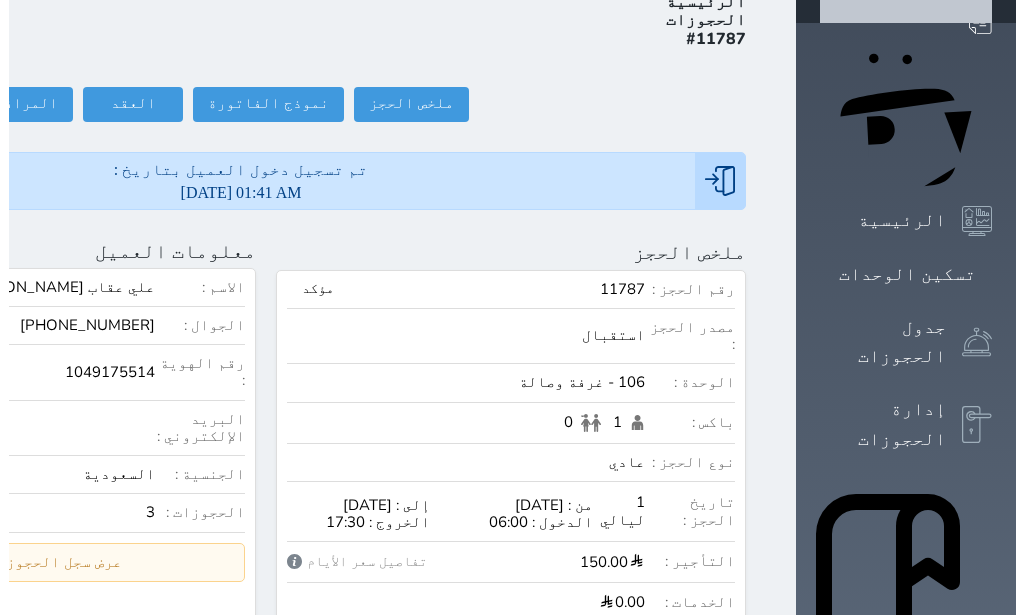 scroll, scrollTop: 378, scrollLeft: 0, axis: vertical 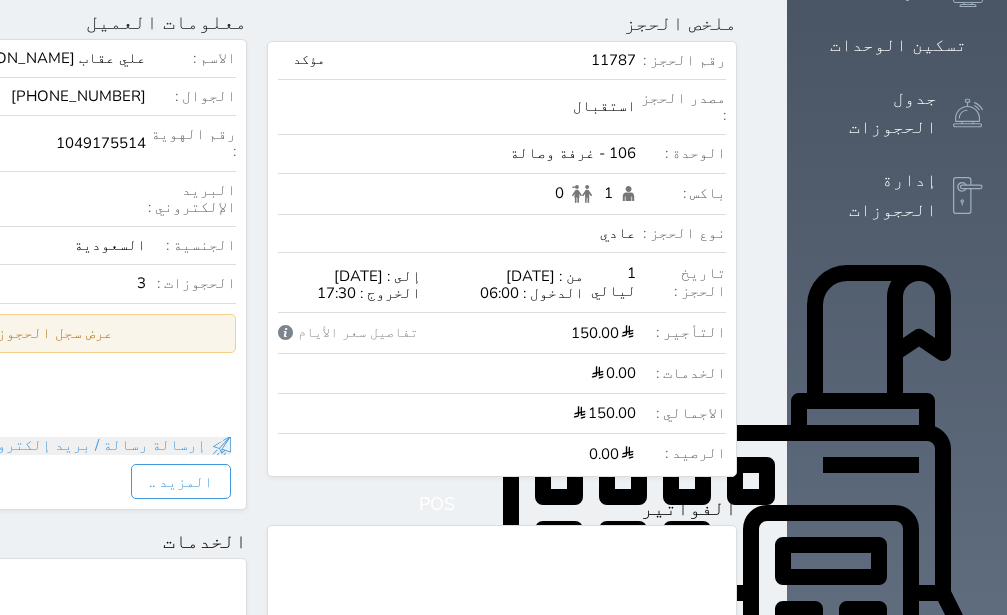 click on "عرض سجل الحجوزات السابقة" at bounding box center [12, 333] 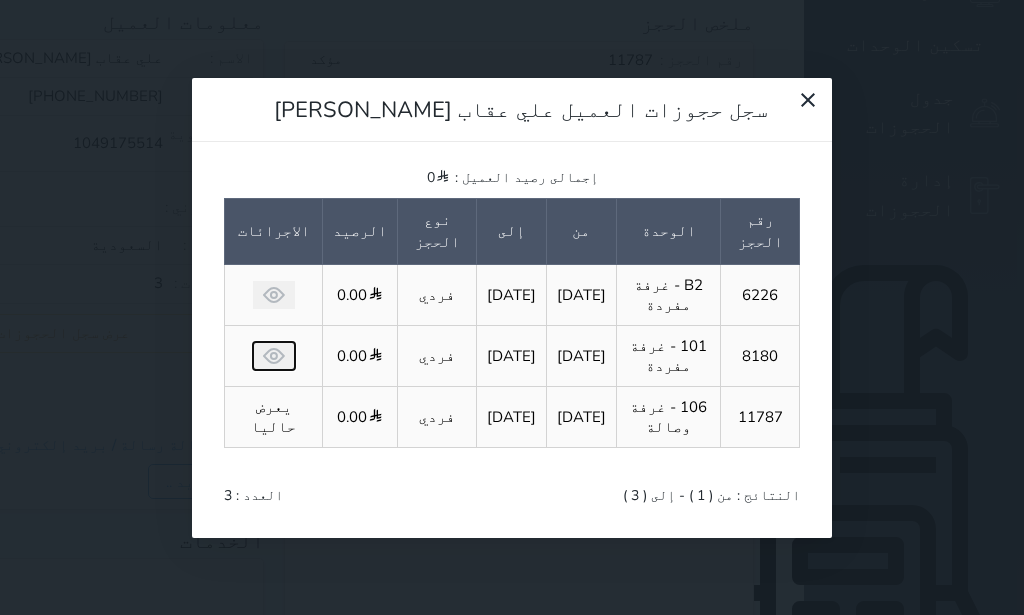 click 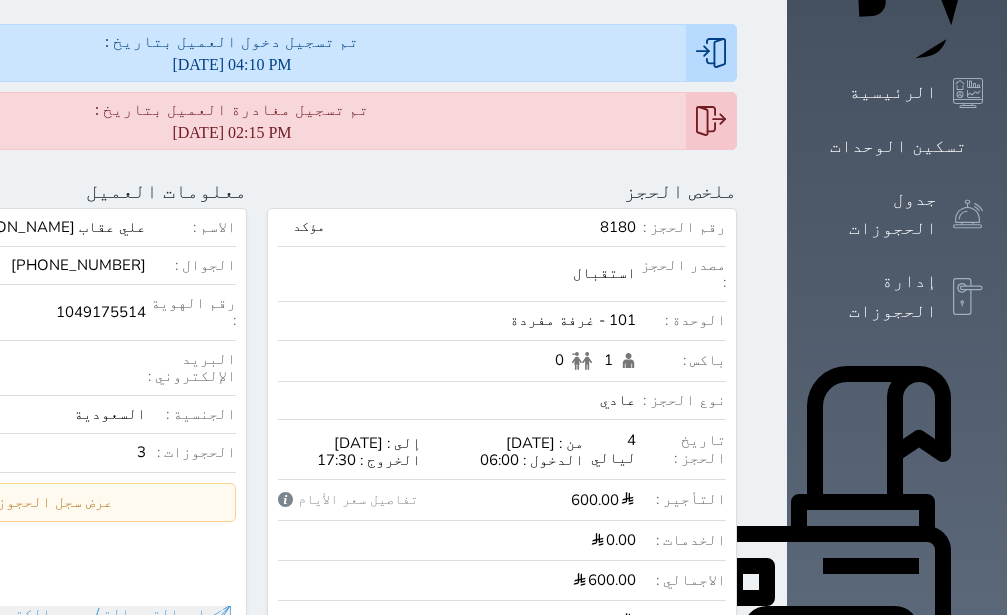 scroll, scrollTop: 378, scrollLeft: 0, axis: vertical 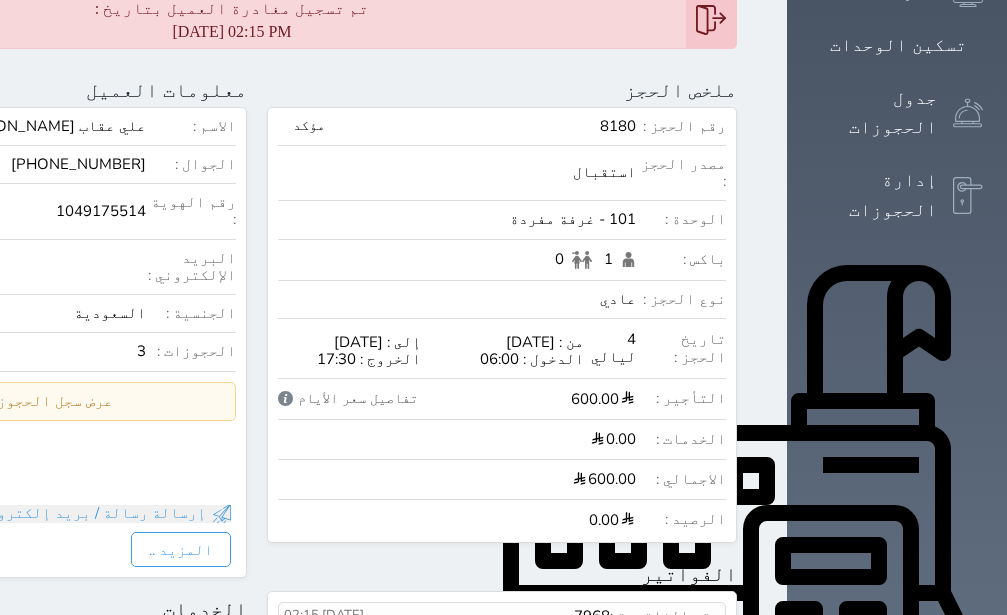 click on "تفاصيل سعر الأيام" at bounding box center [348, 399] 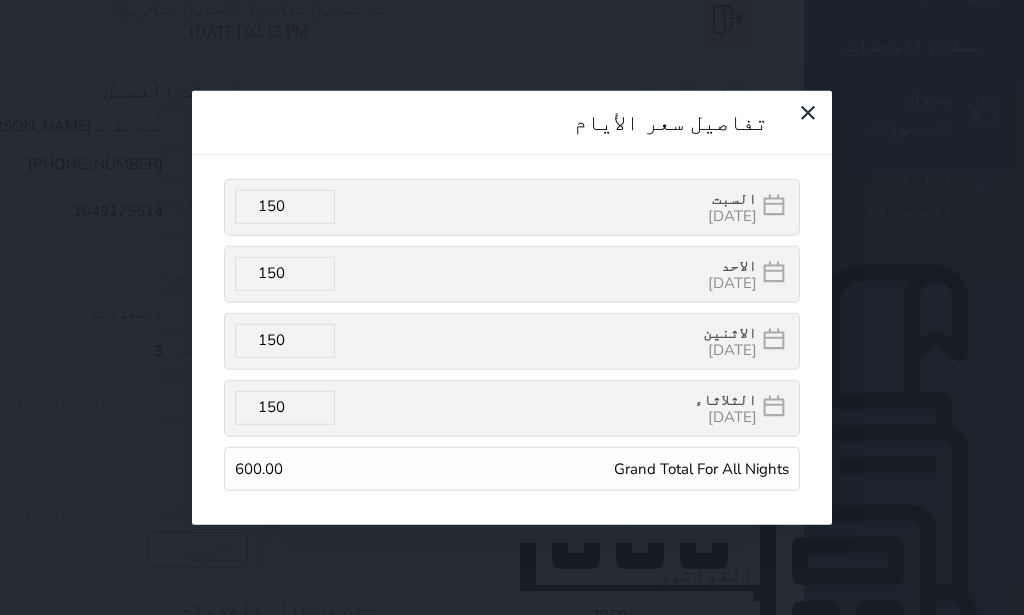 click on "تفاصيل سعر الأيام                   [DATE]   150   [DATE]   150   [DATE]   150   [DATE]   150   Grand Total For All Nights   600.00" at bounding box center [512, 307] 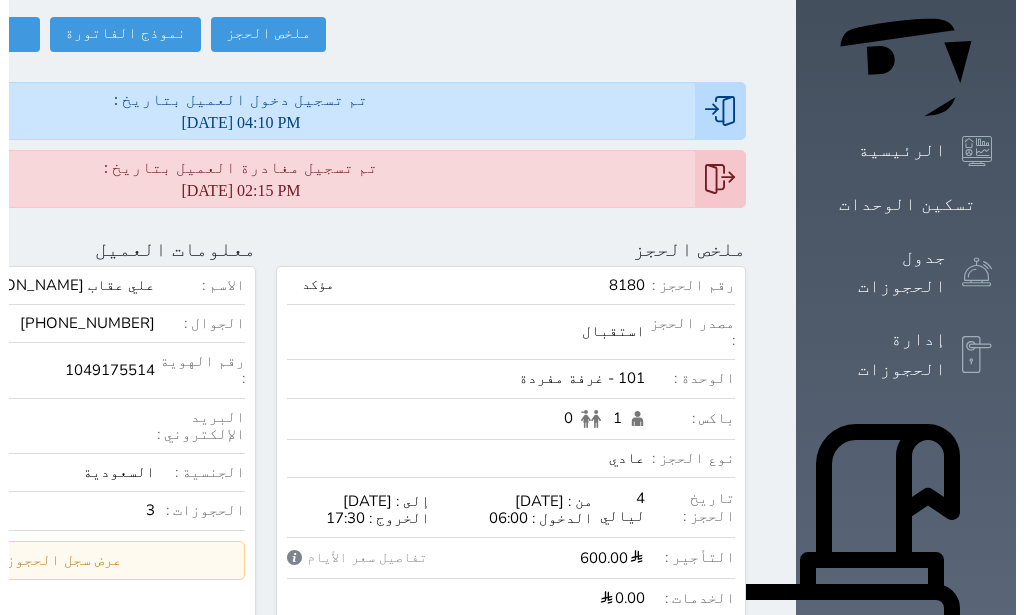 scroll, scrollTop: 378, scrollLeft: 0, axis: vertical 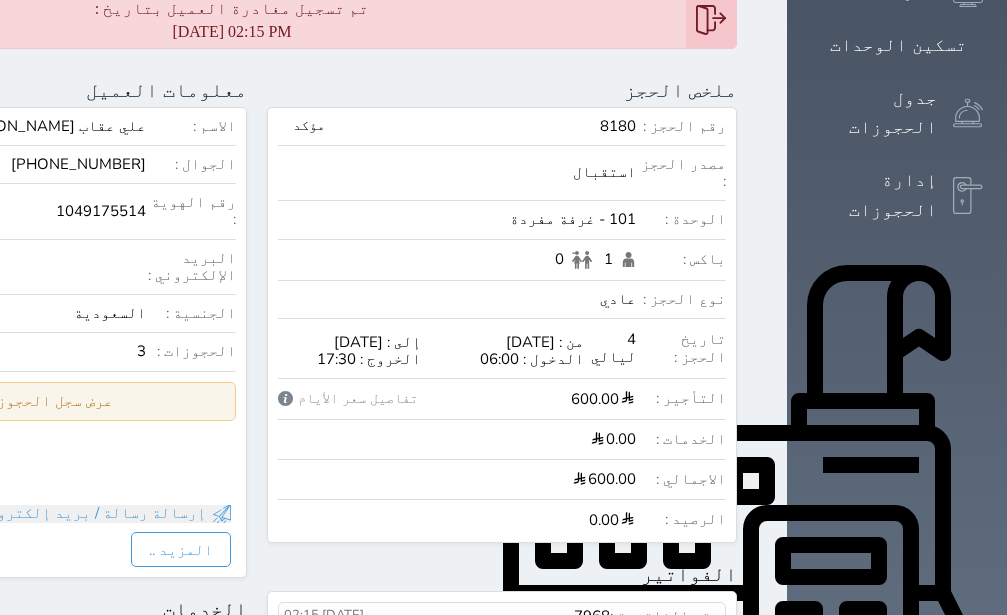click on "عرض سجل الحجوزات السابقة" at bounding box center (12, 401) 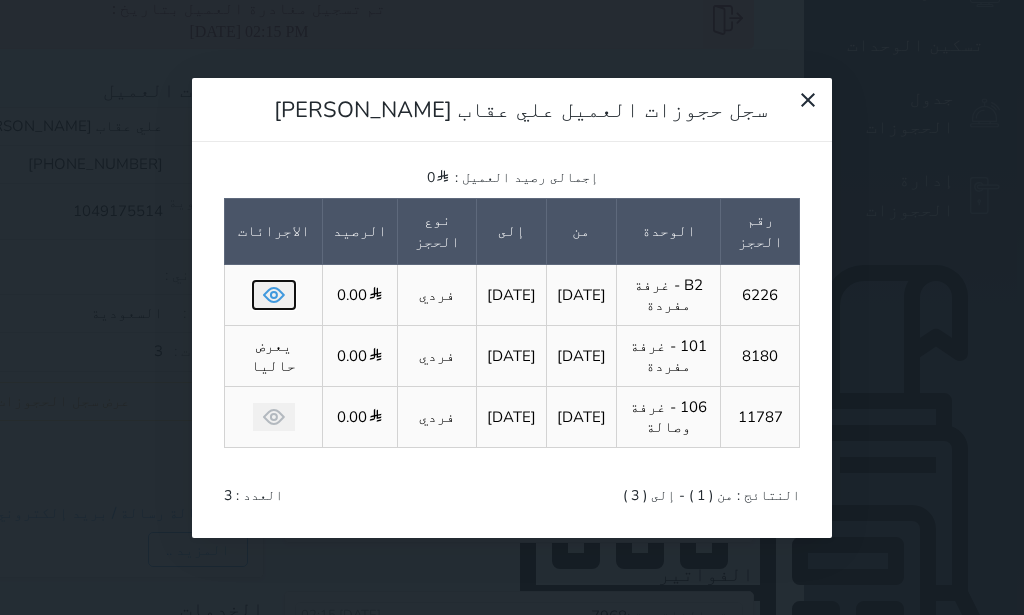 click 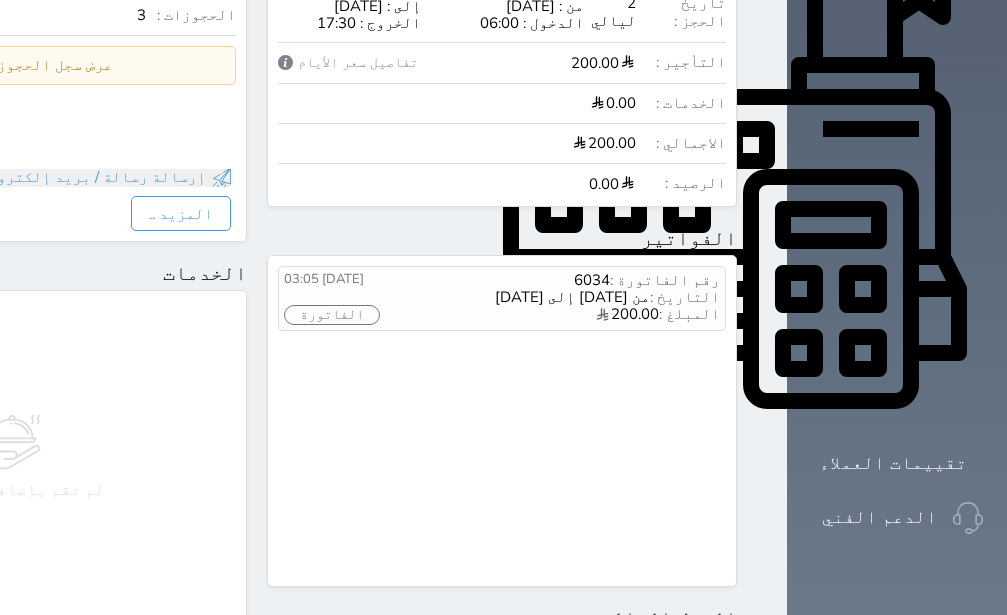scroll, scrollTop: 39, scrollLeft: 0, axis: vertical 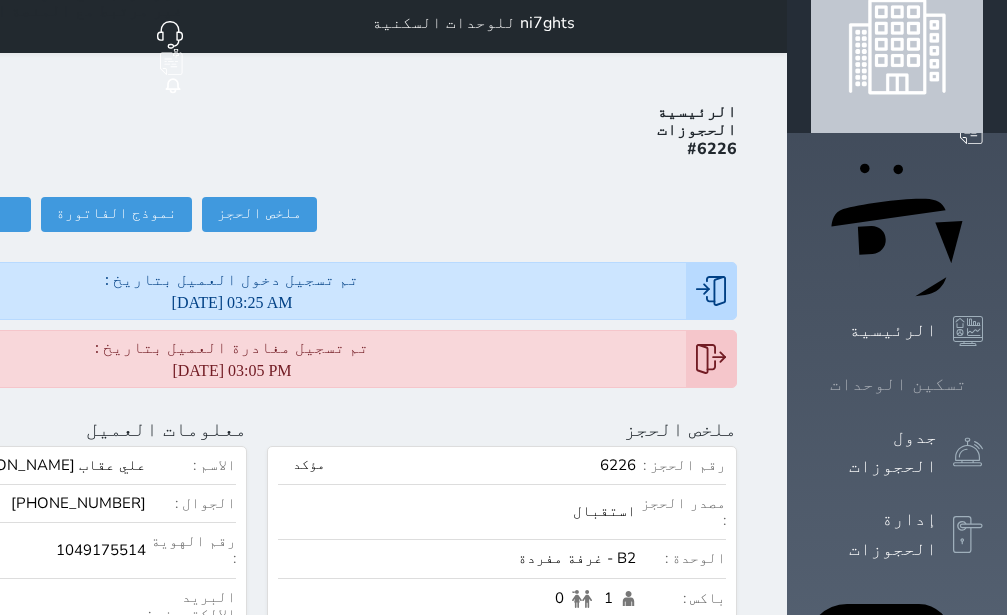click at bounding box center (983, 384) 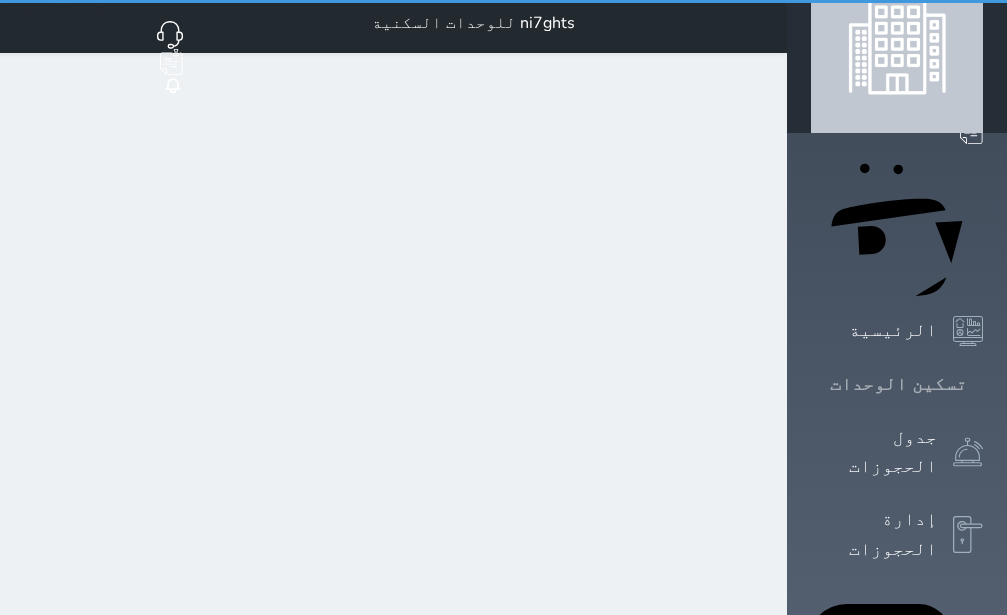 scroll, scrollTop: 11, scrollLeft: 0, axis: vertical 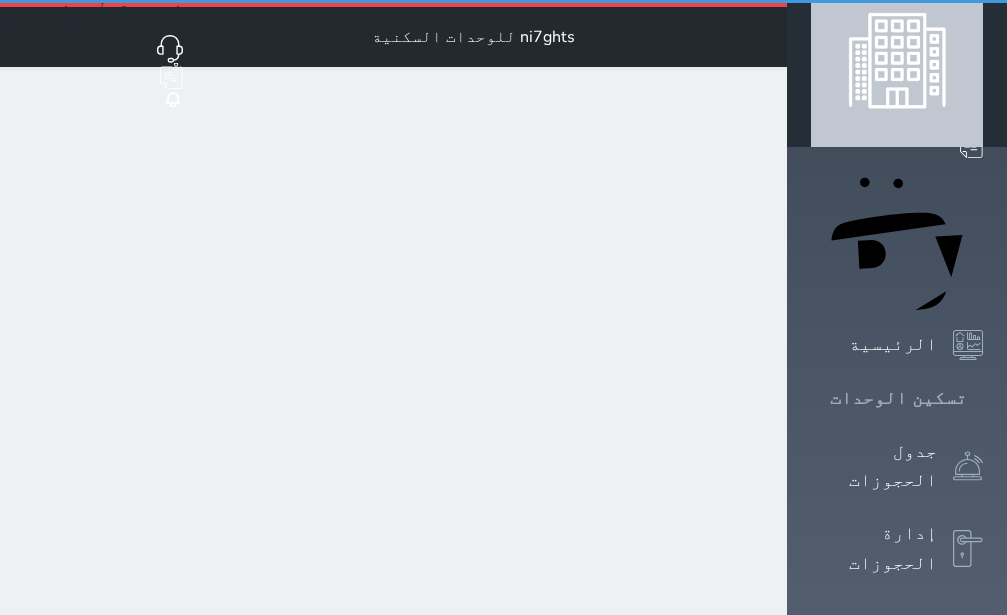 click at bounding box center [983, 398] 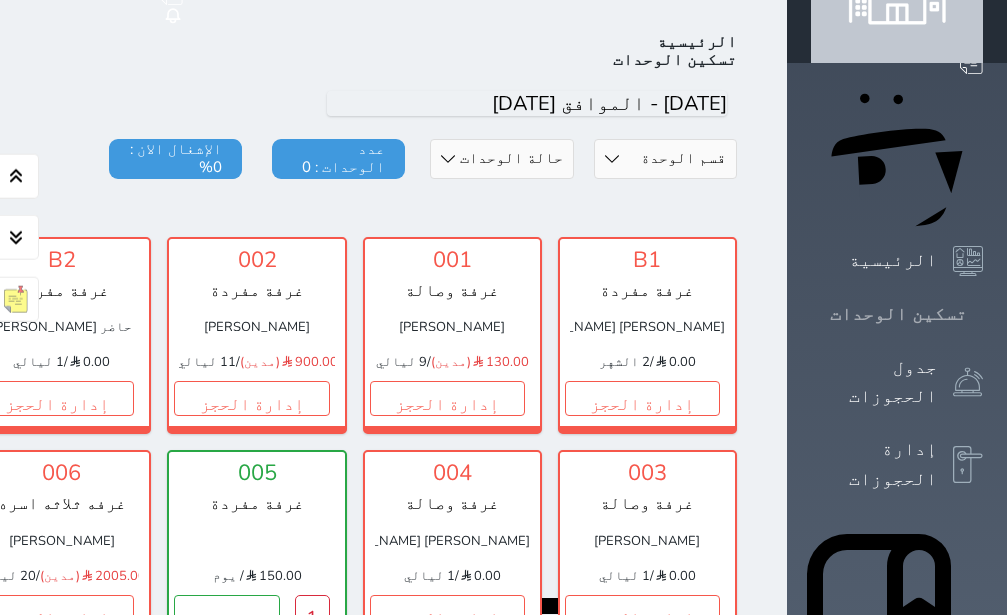 scroll, scrollTop: 110, scrollLeft: 0, axis: vertical 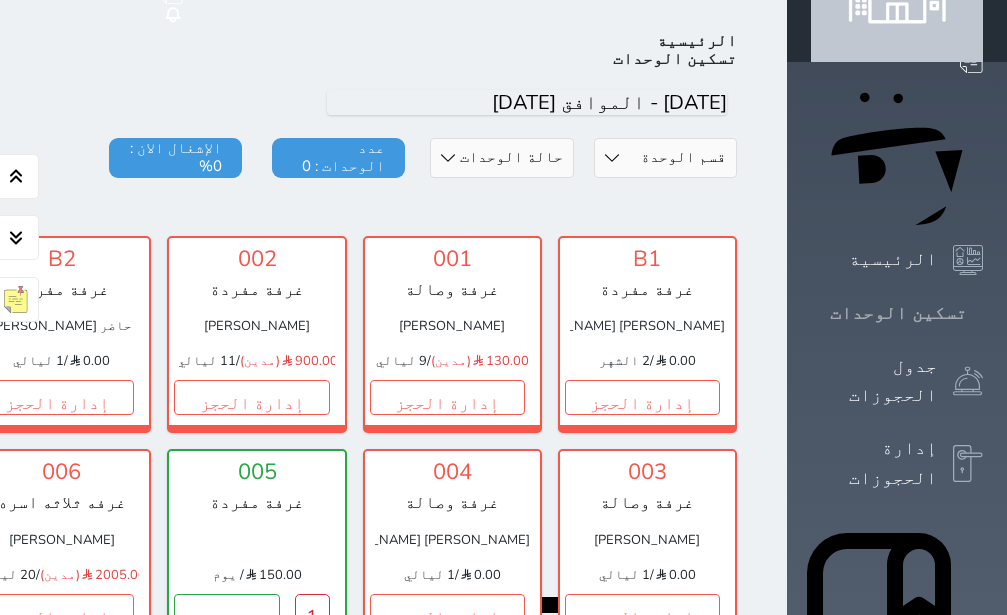 click on "تسكين الوحدات" at bounding box center (898, 313) 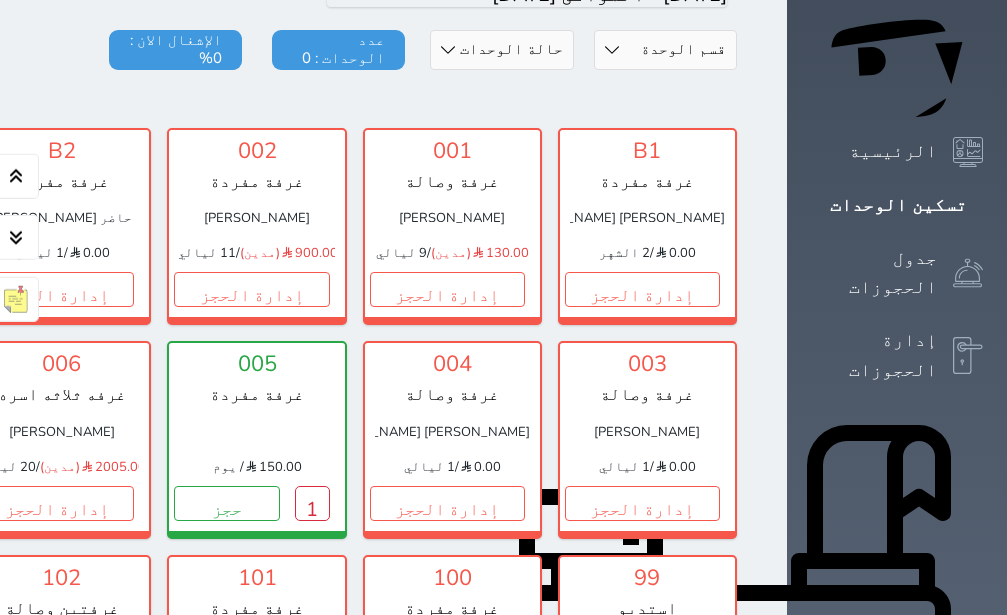 scroll, scrollTop: 252, scrollLeft: 0, axis: vertical 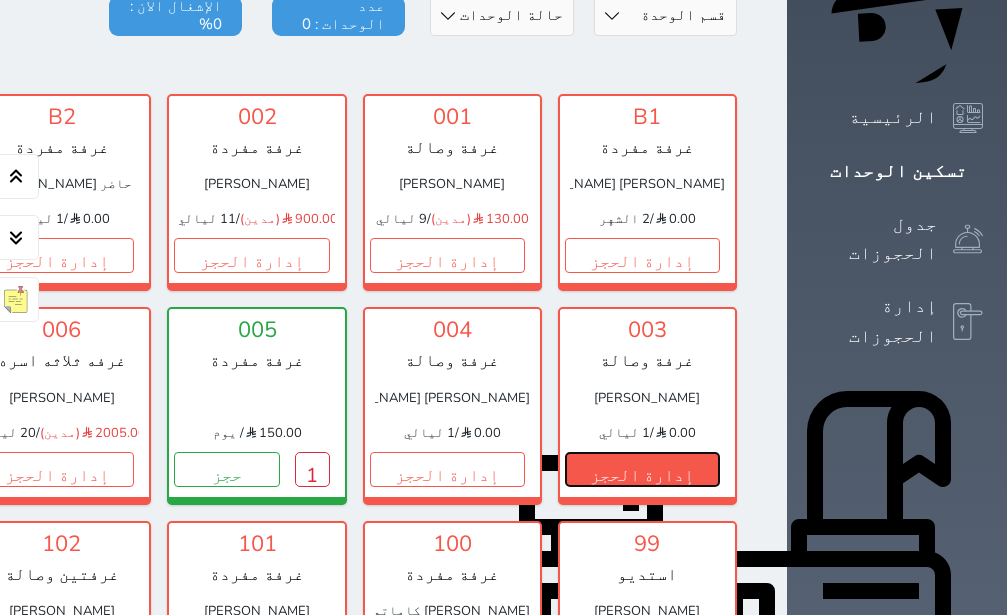 click on "إدارة الحجز" at bounding box center (642, 469) 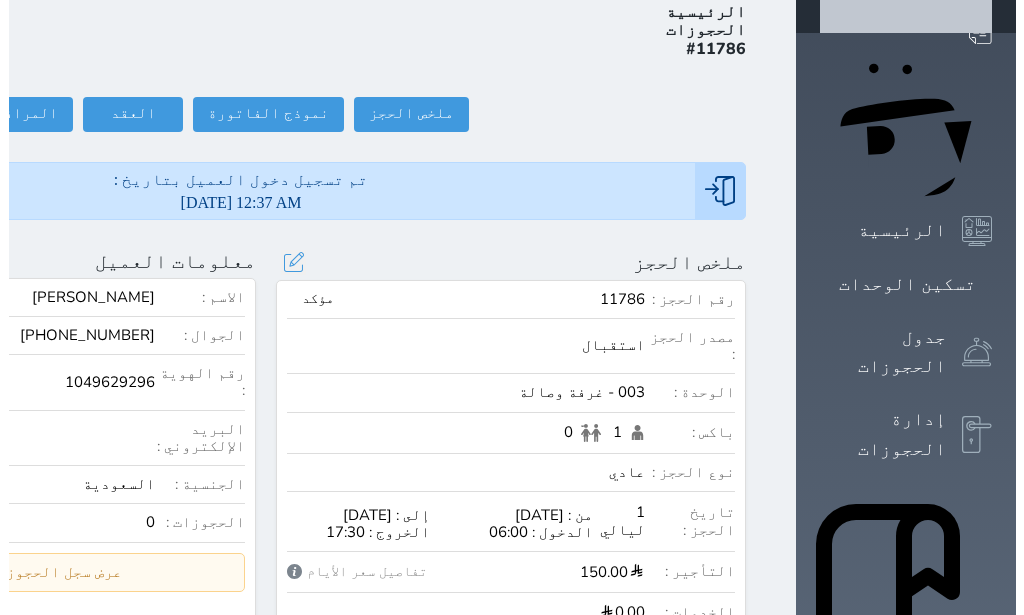 scroll, scrollTop: 252, scrollLeft: 0, axis: vertical 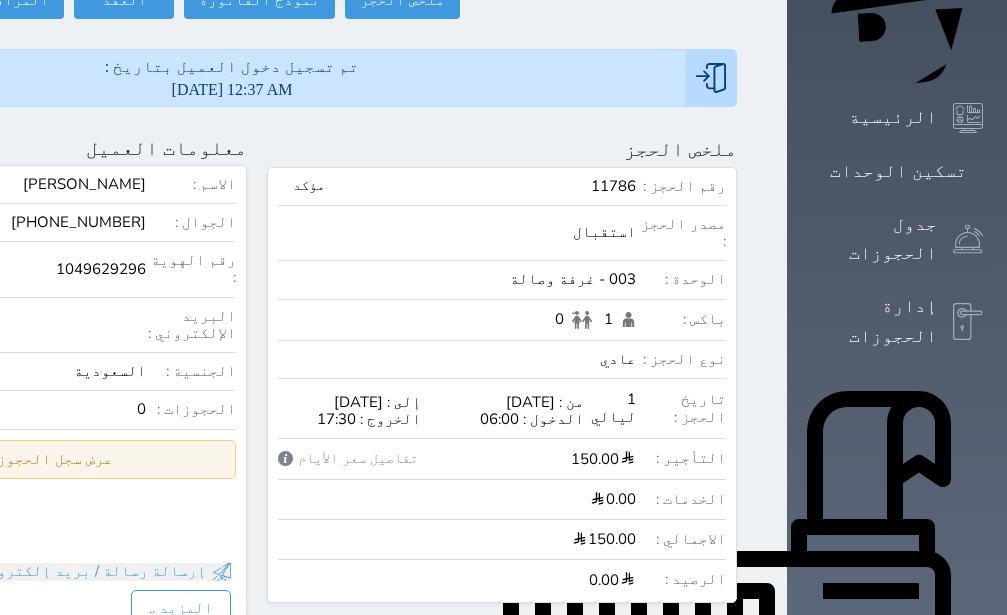click on "عرض سجل الحجوزات السابقة" at bounding box center [12, 459] 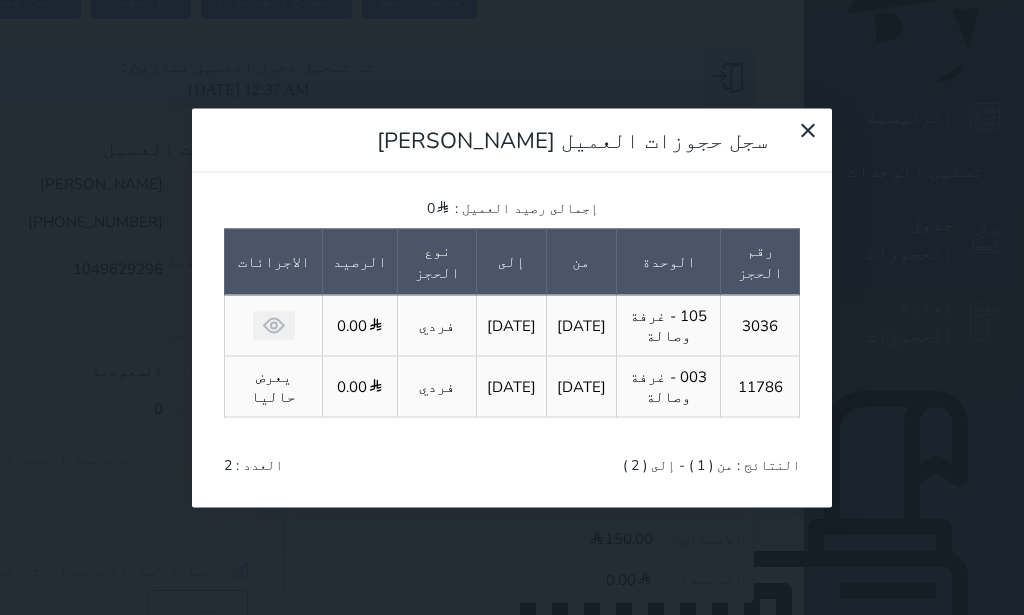 click at bounding box center (273, 325) 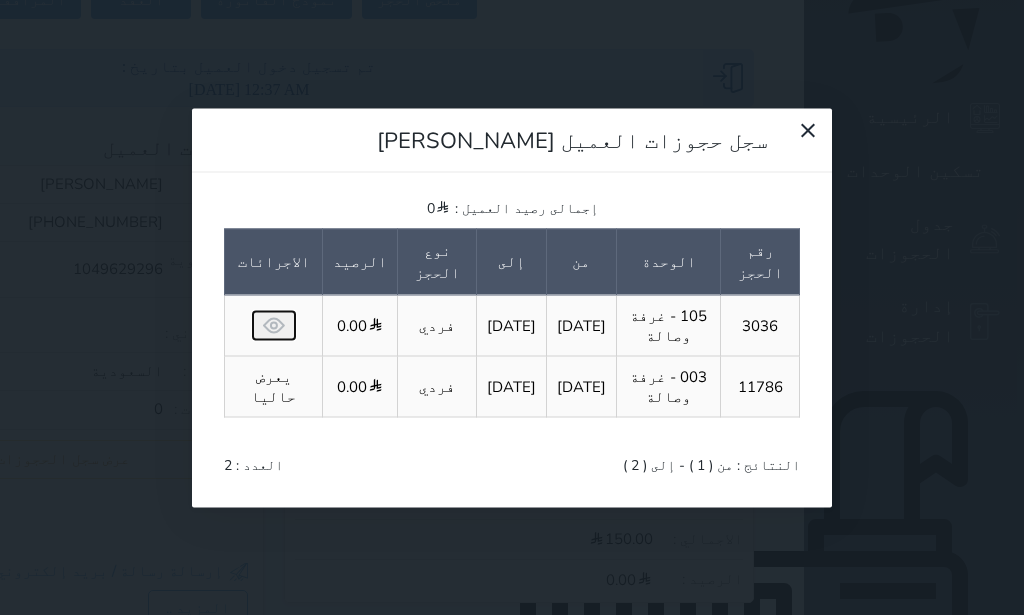 click at bounding box center (274, 325) 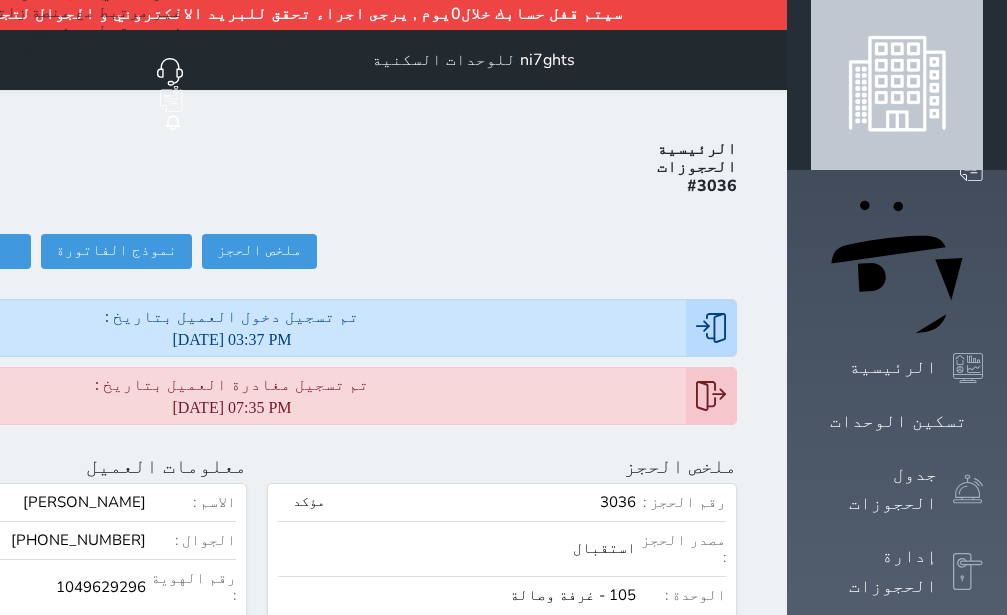 scroll, scrollTop: 0, scrollLeft: 0, axis: both 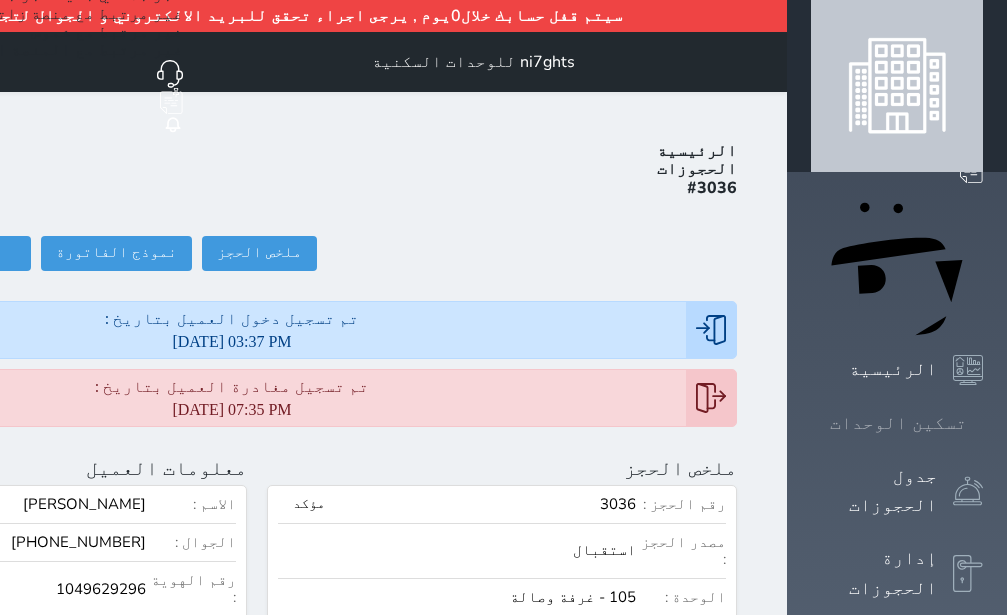 click on "تسكين الوحدات" at bounding box center [898, 423] 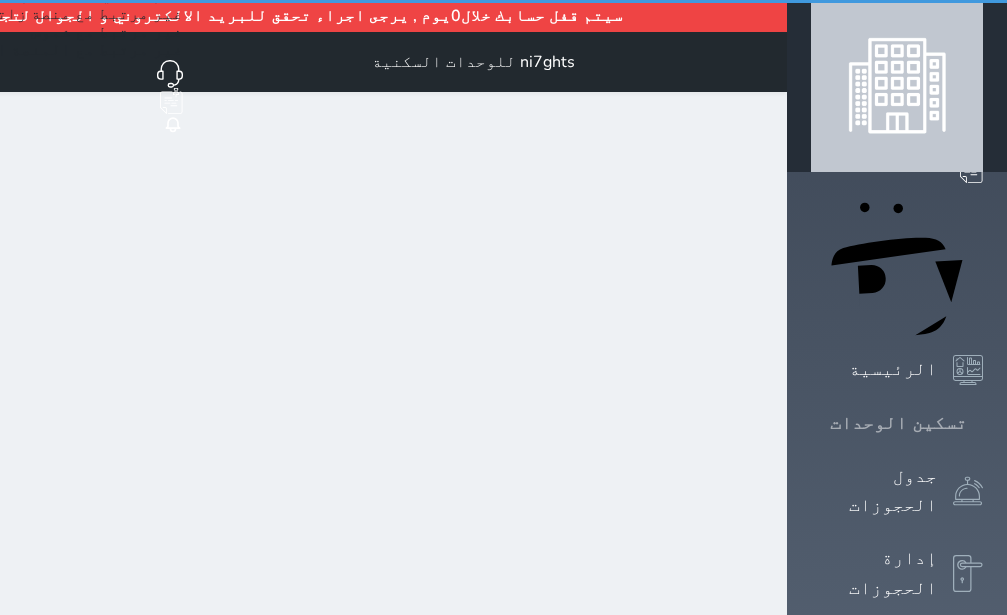 click on "تسكين الوحدات" at bounding box center [898, 423] 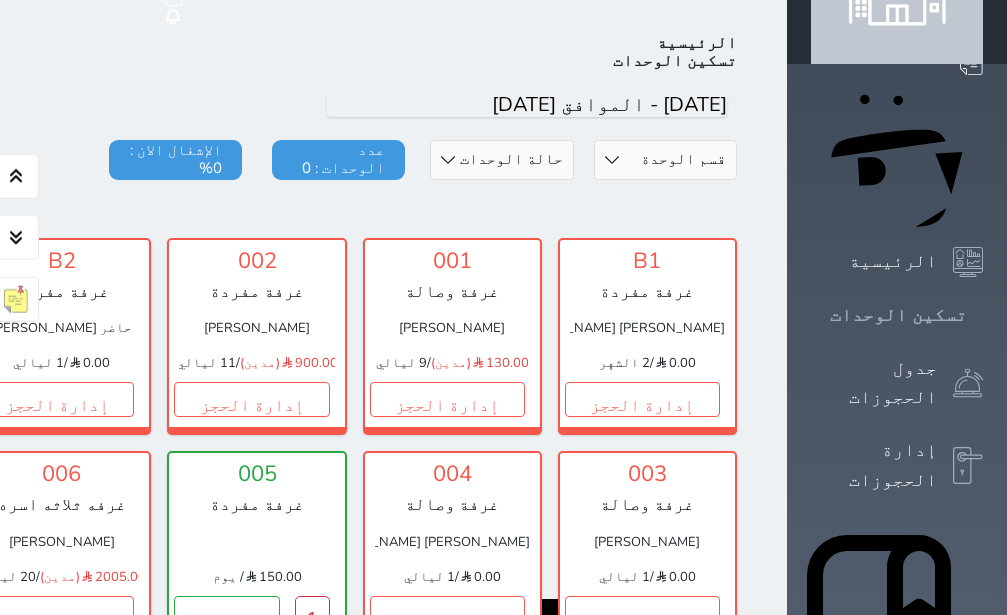 scroll, scrollTop: 110, scrollLeft: 0, axis: vertical 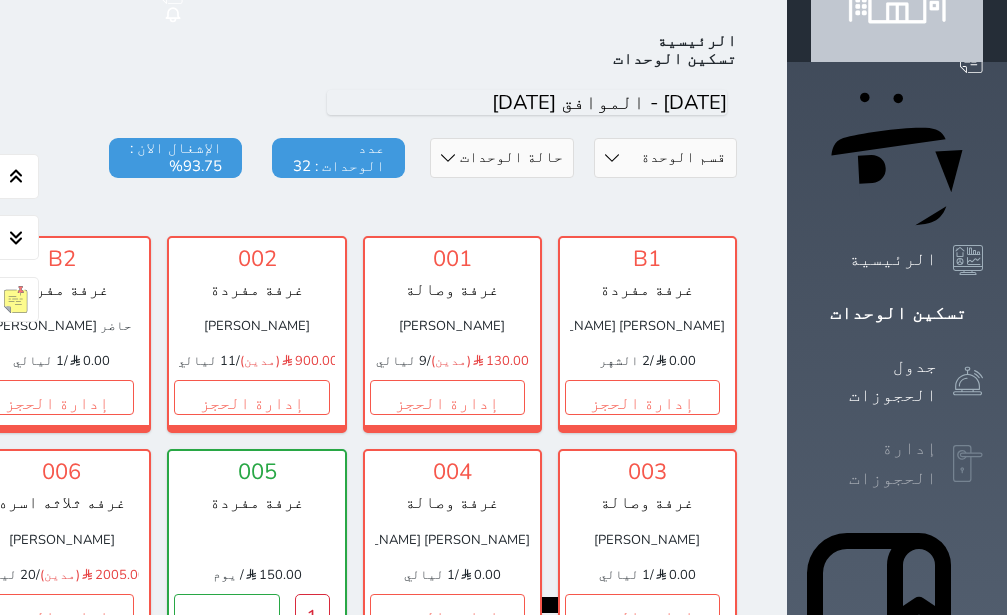 click on "حجز جماعي جديد   حجز جديد             الرئيسية     تسكين الوحدات     جدول الحجوزات     إدارة الحجوزات     POS         تقييمات العملاء               الدعم الفني" at bounding box center (897, 1039) 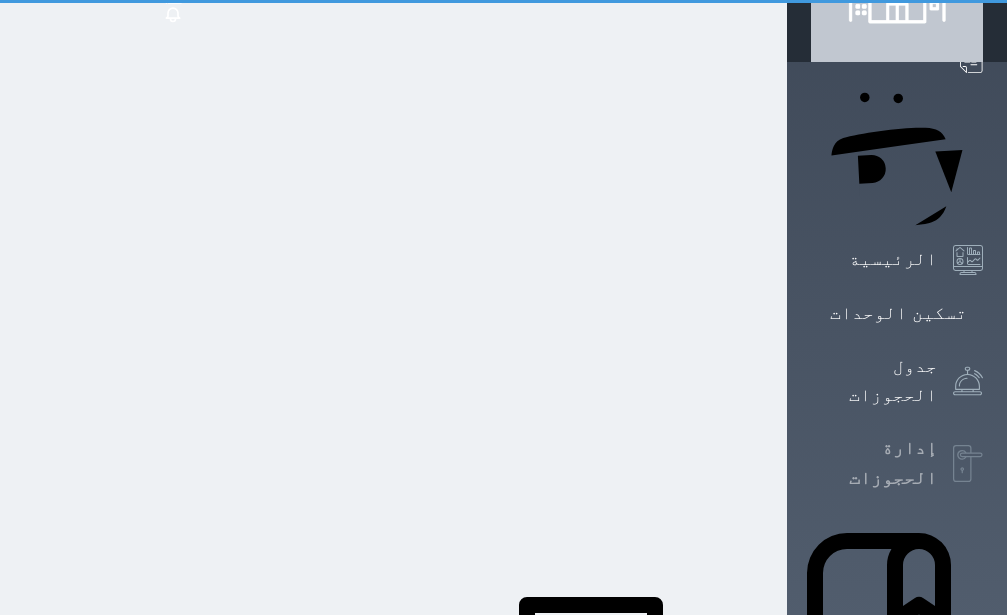 click on "إدارة الحجوزات" at bounding box center (897, 463) 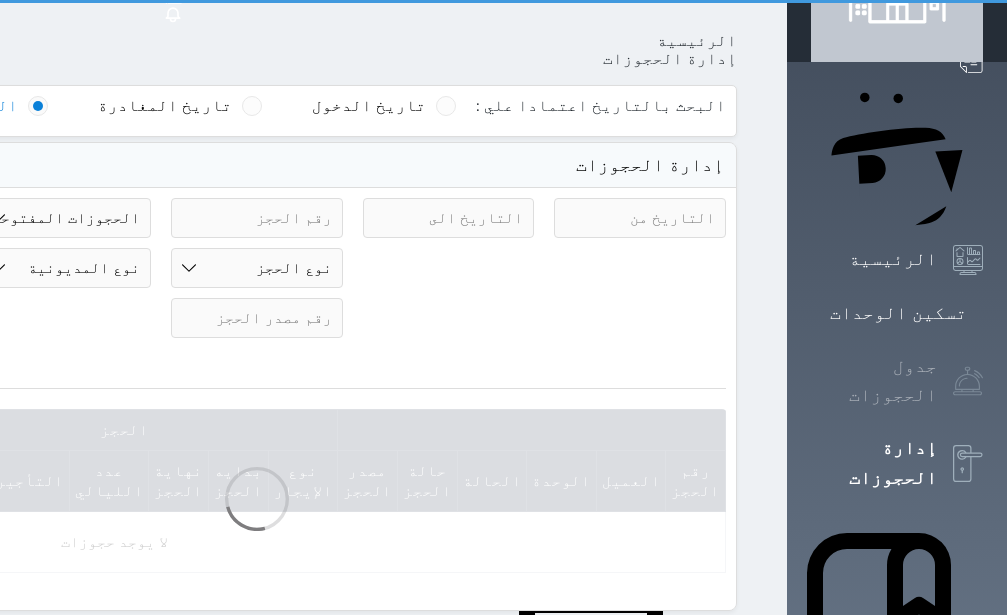 scroll, scrollTop: 0, scrollLeft: 0, axis: both 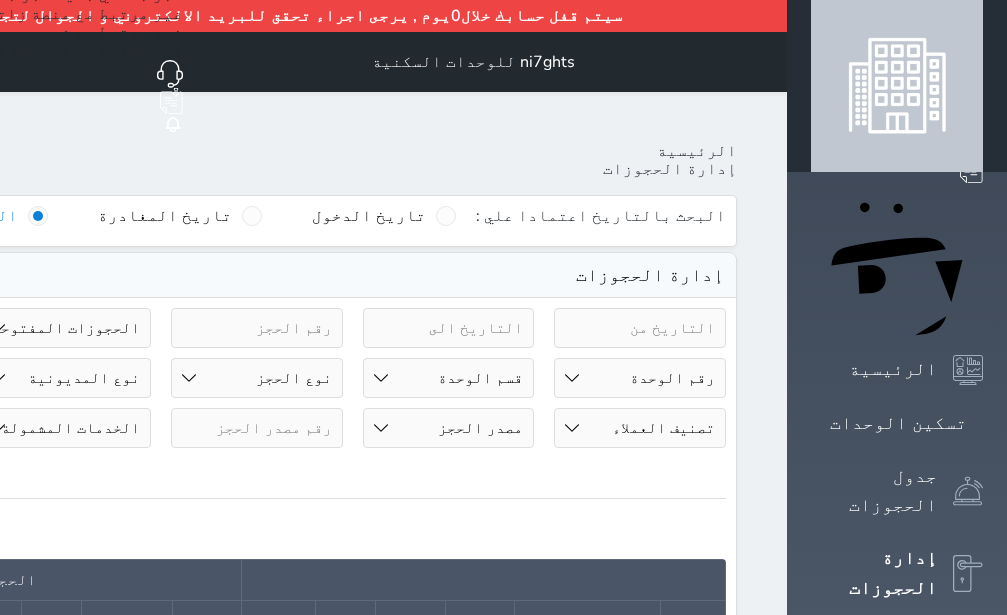 click on "حالة الحجز
الحجوزات المفتوحة (الكل)
الحجوزات المغلقة (الكل)
الحجوزات المفتوحة (مسجل دخول)
الحجوزات المغلقة (تسجيل مغادرة)
الحجوزات لم تسجل دخول
الحجوزات المؤكدة (الكل)
الحجوزات الملغية
الحجوزات المنتهية مهلة دفعها
حجوزات بانتظار الدفع" at bounding box center [66, 328] 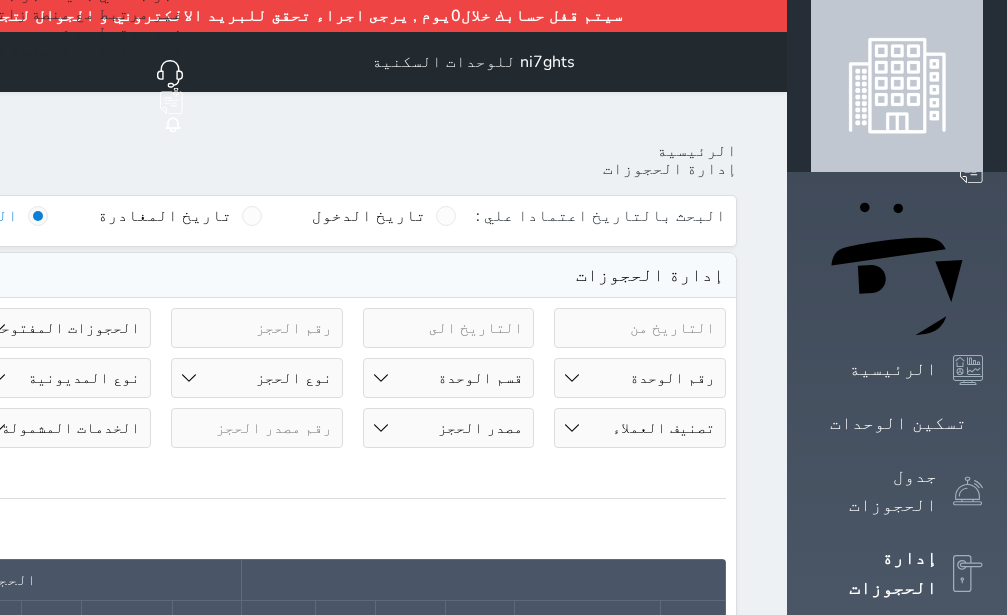 select on "checked_out" 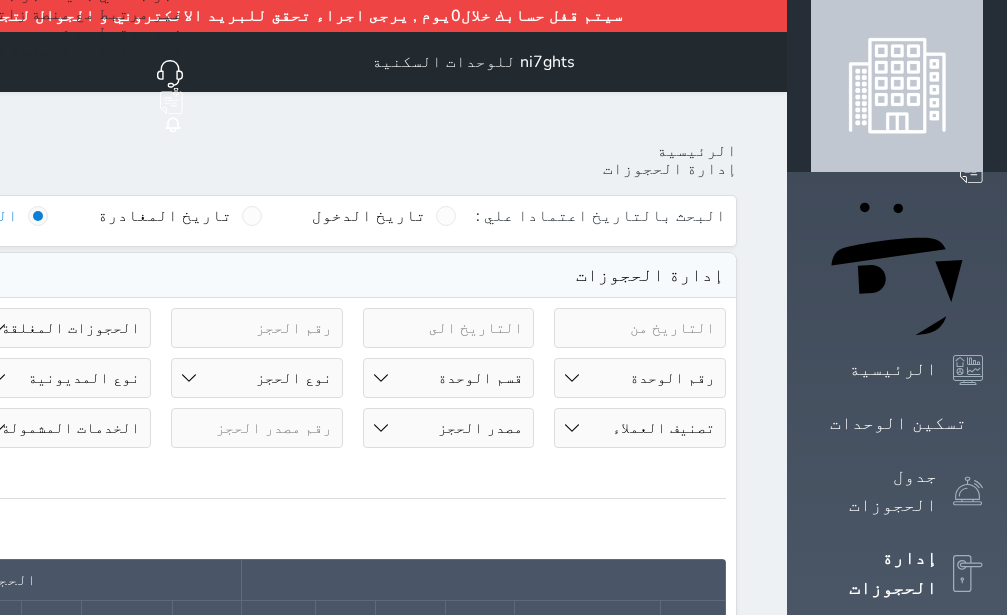 click on "الحجوزات المغلقة (تسجيل مغادرة)" at bounding box center [0, 0] 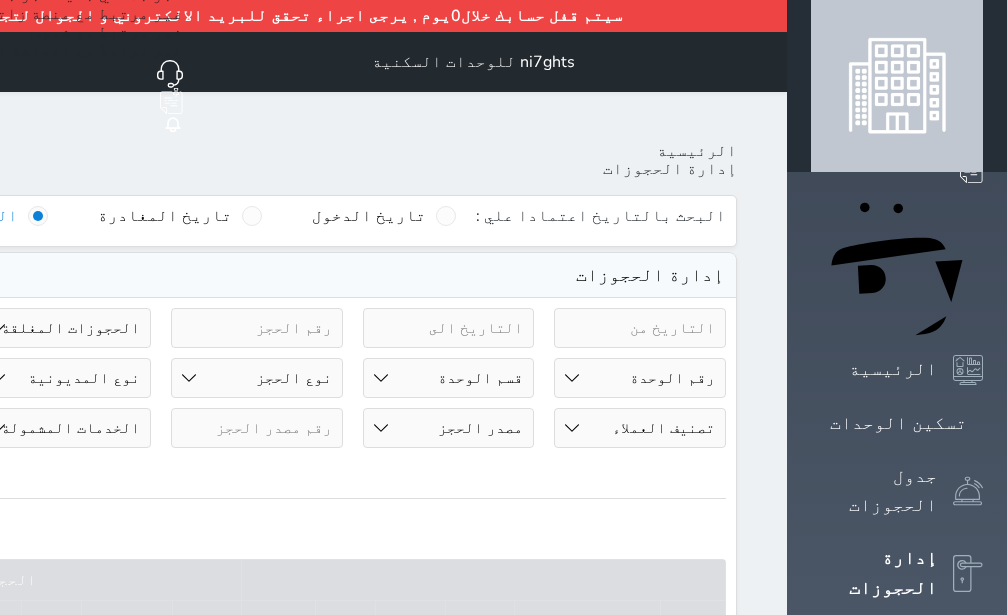 click at bounding box center [-126, 328] 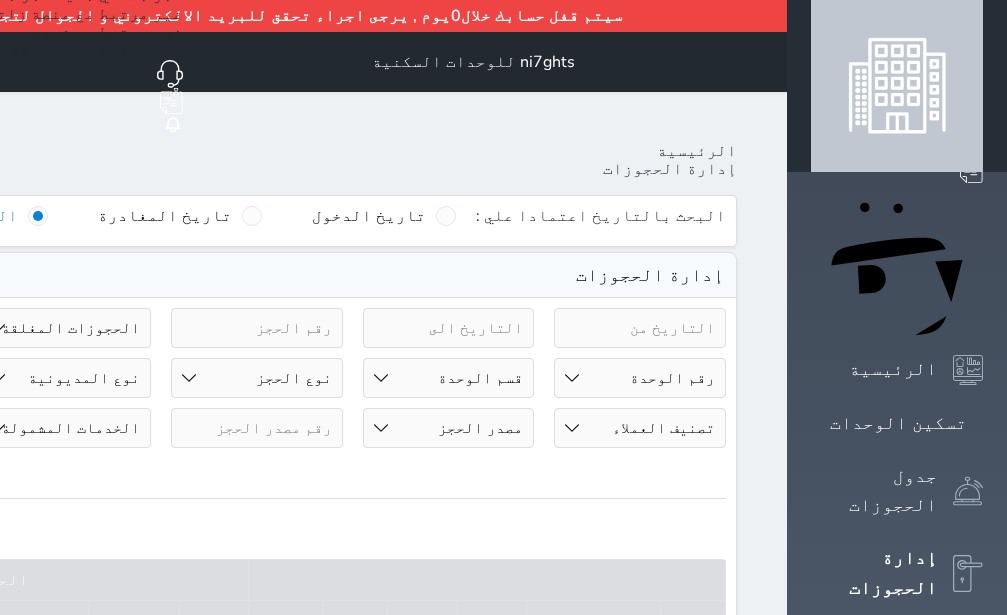 type on "L" 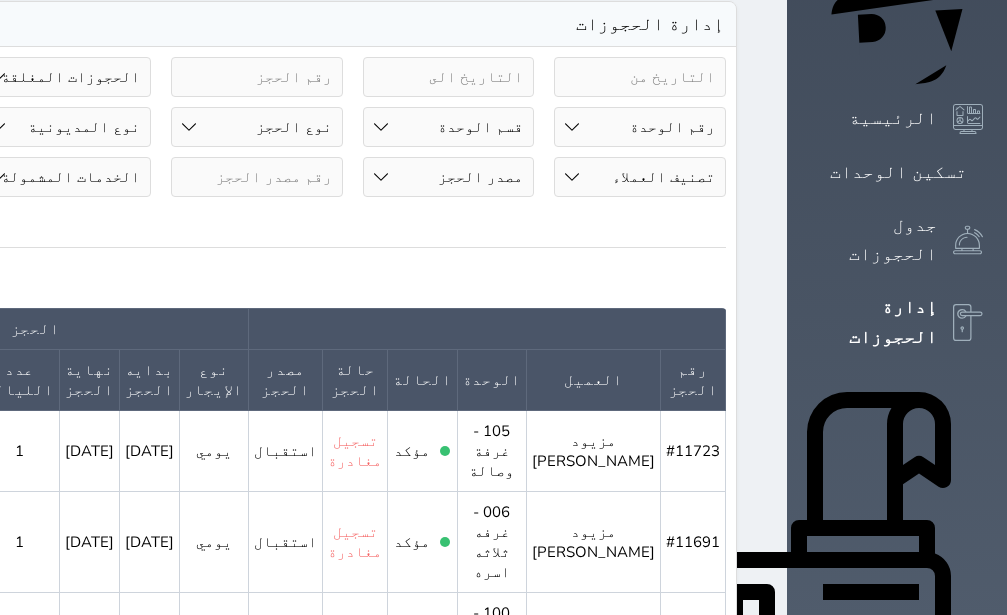 scroll, scrollTop: 252, scrollLeft: 0, axis: vertical 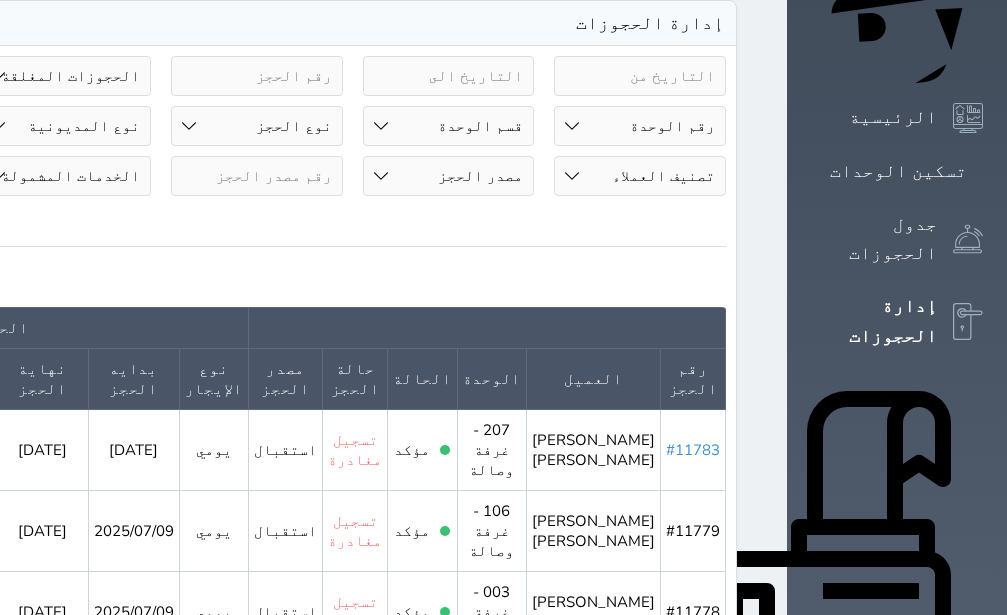 type on "مزيو" 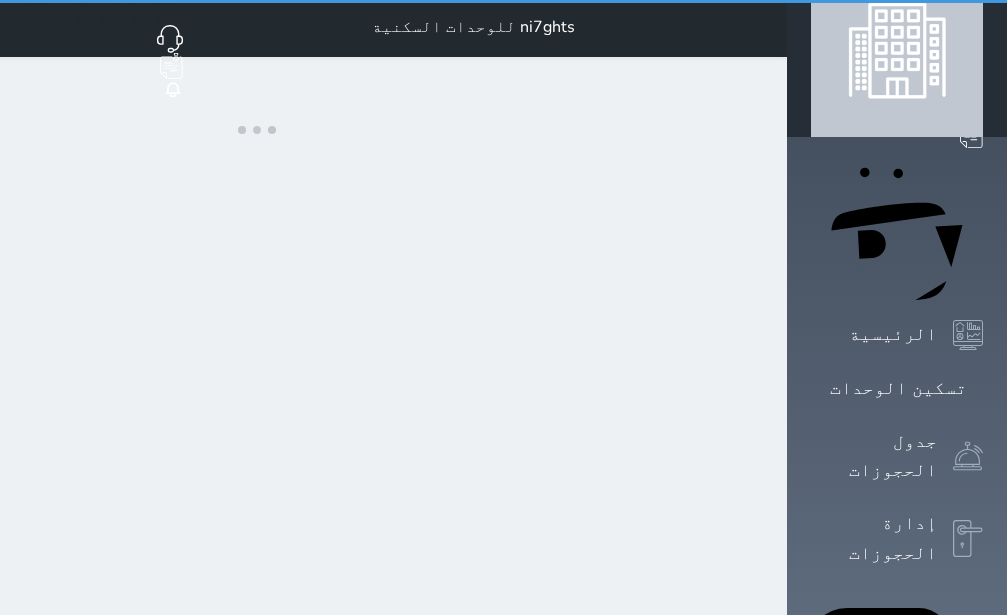 scroll, scrollTop: 0, scrollLeft: 0, axis: both 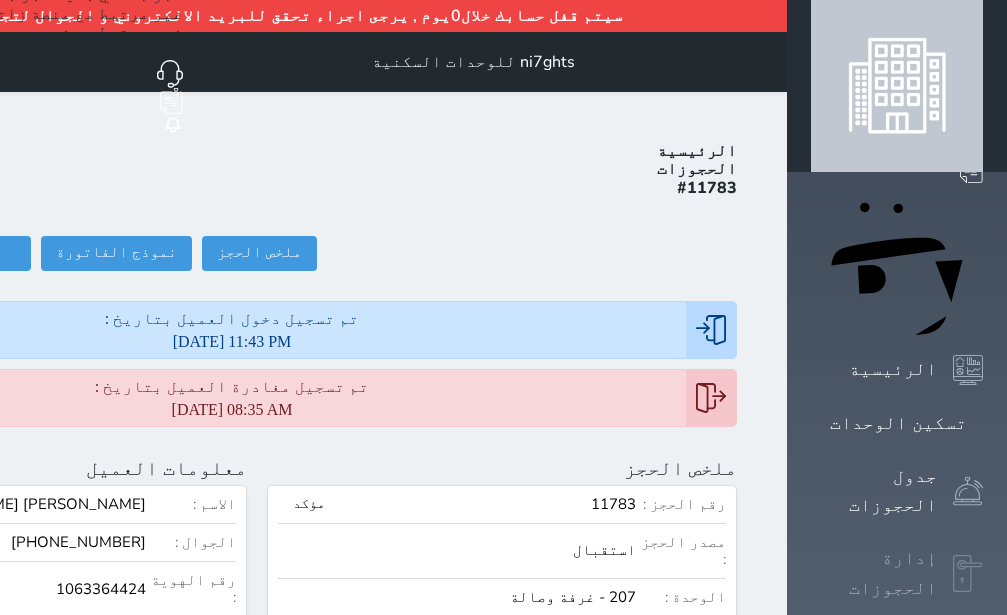 click 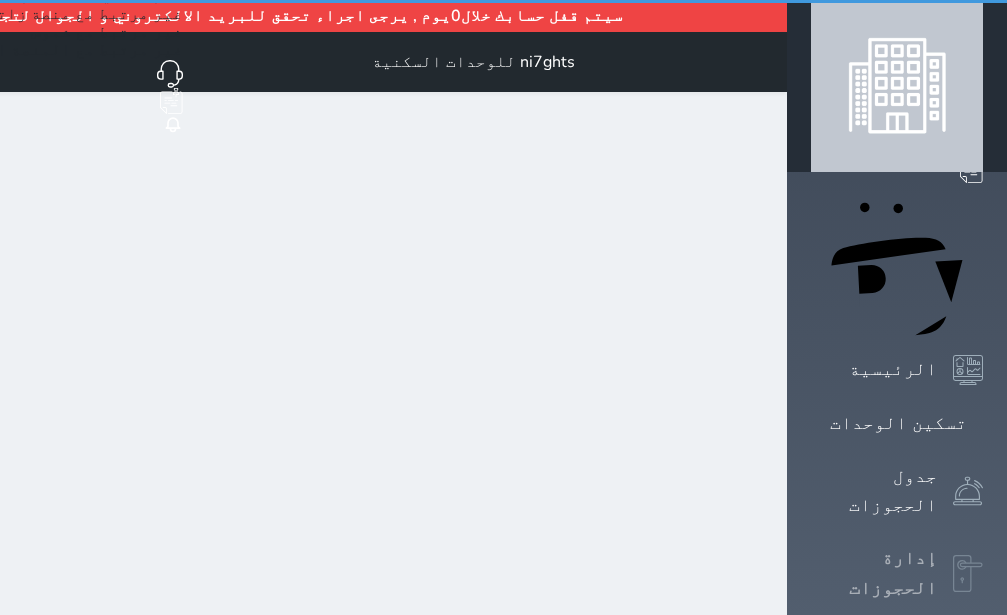 click 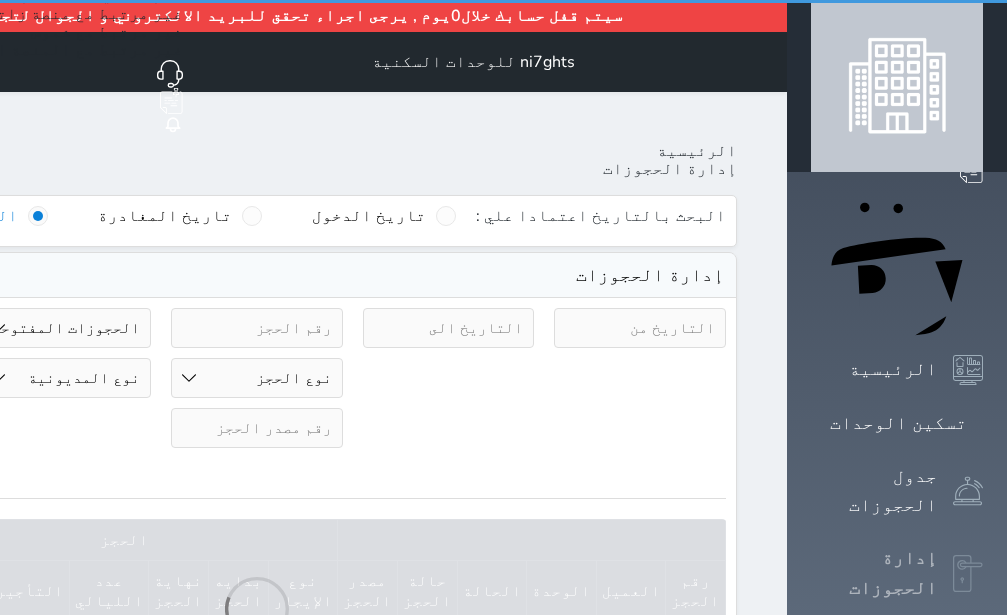 click 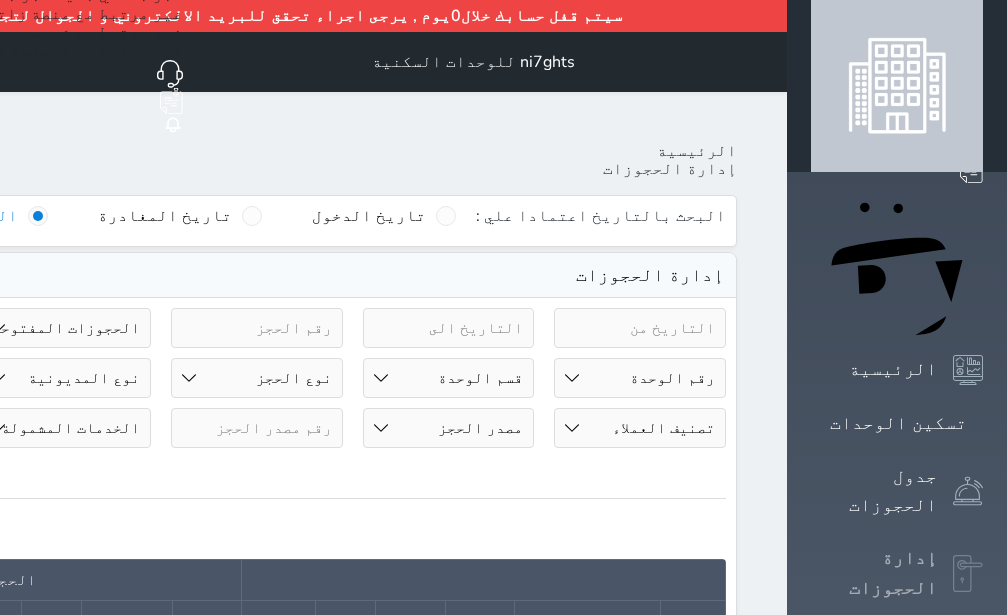 click 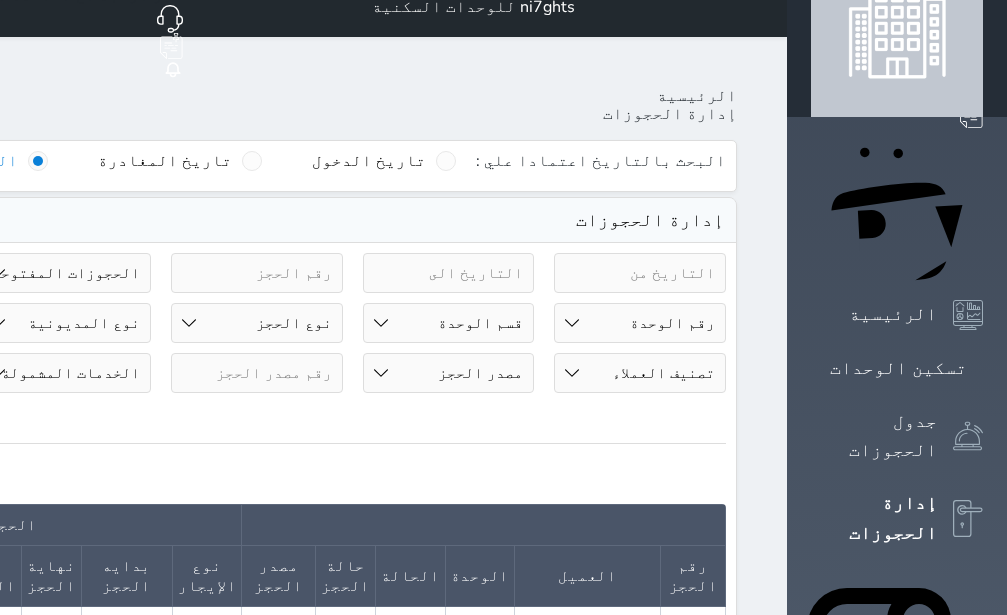 scroll, scrollTop: 0, scrollLeft: 0, axis: both 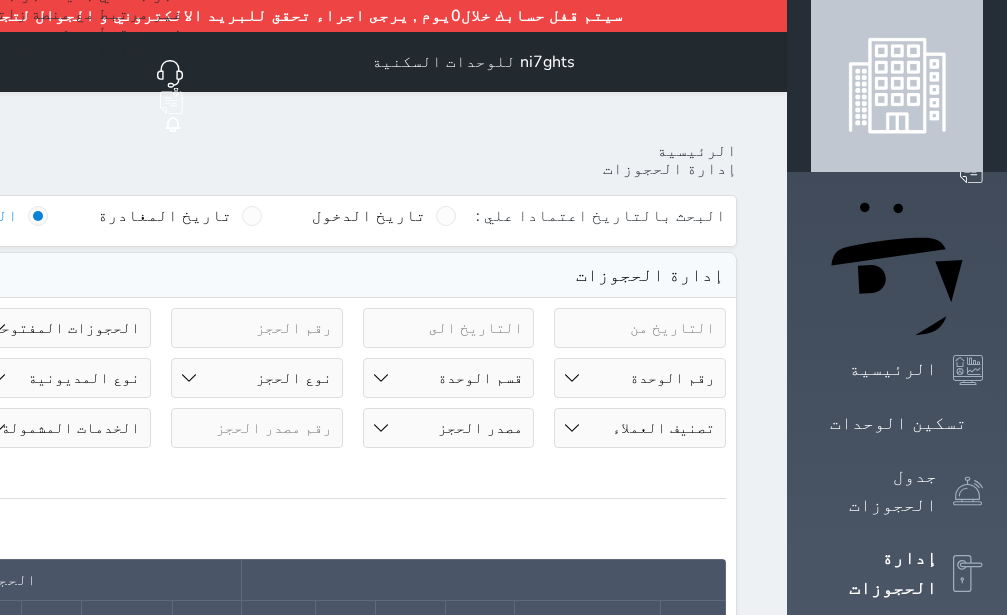 click on "حالة الحجز
الحجوزات المفتوحة (الكل)
الحجوزات المغلقة (الكل)
الحجوزات المفتوحة (مسجل دخول)
الحجوزات المغلقة (تسجيل مغادرة)
الحجوزات لم تسجل دخول
الحجوزات المؤكدة (الكل)
الحجوزات الملغية
الحجوزات المنتهية مهلة دفعها
حجوزات بانتظار الدفع" at bounding box center (66, 328) 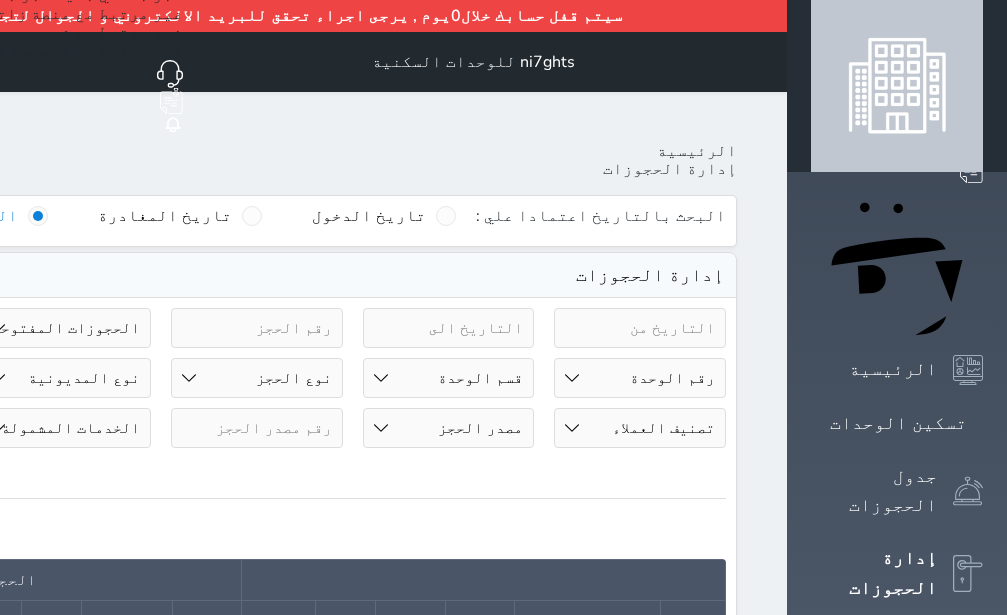 select on "checked_out" 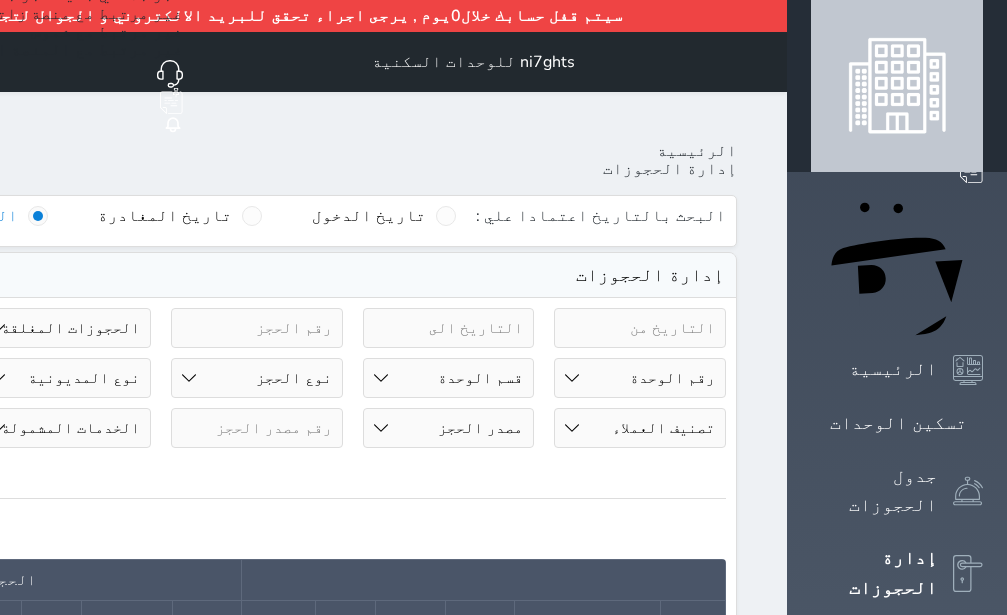 click on "الحجوزات المغلقة (تسجيل مغادرة)" at bounding box center [0, 0] 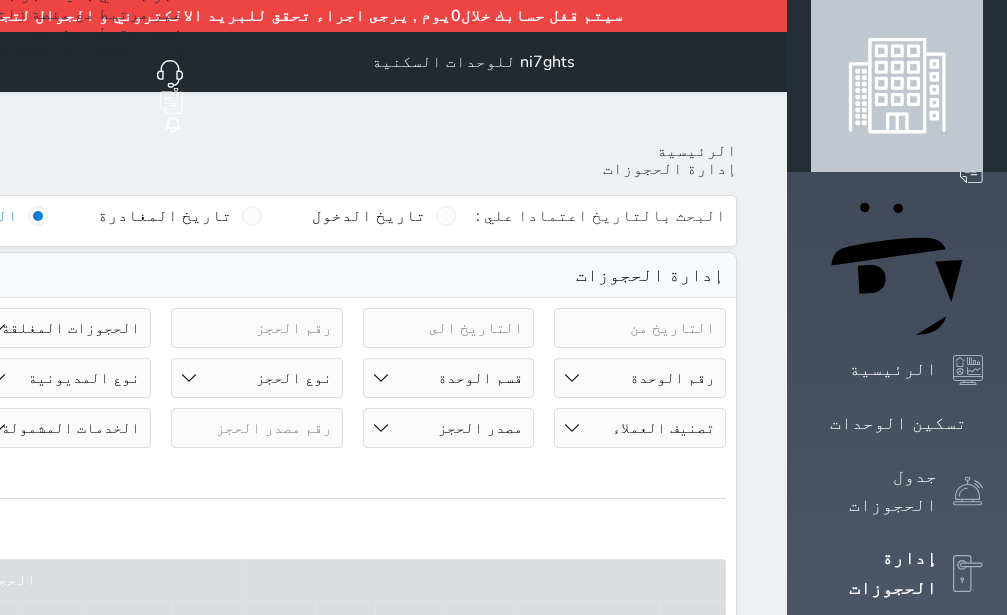 click at bounding box center [-126, 328] 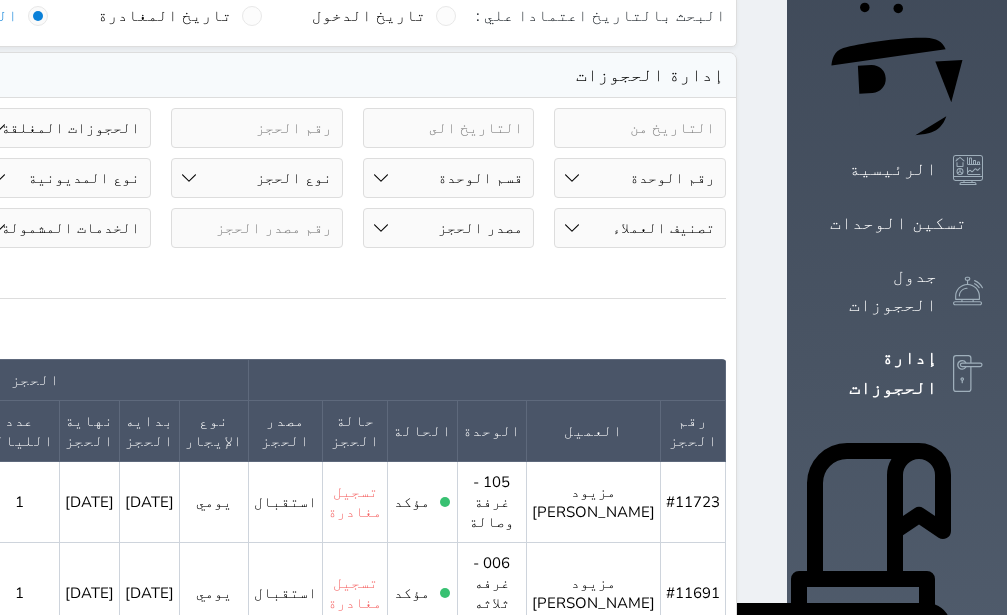 scroll, scrollTop: 252, scrollLeft: 0, axis: vertical 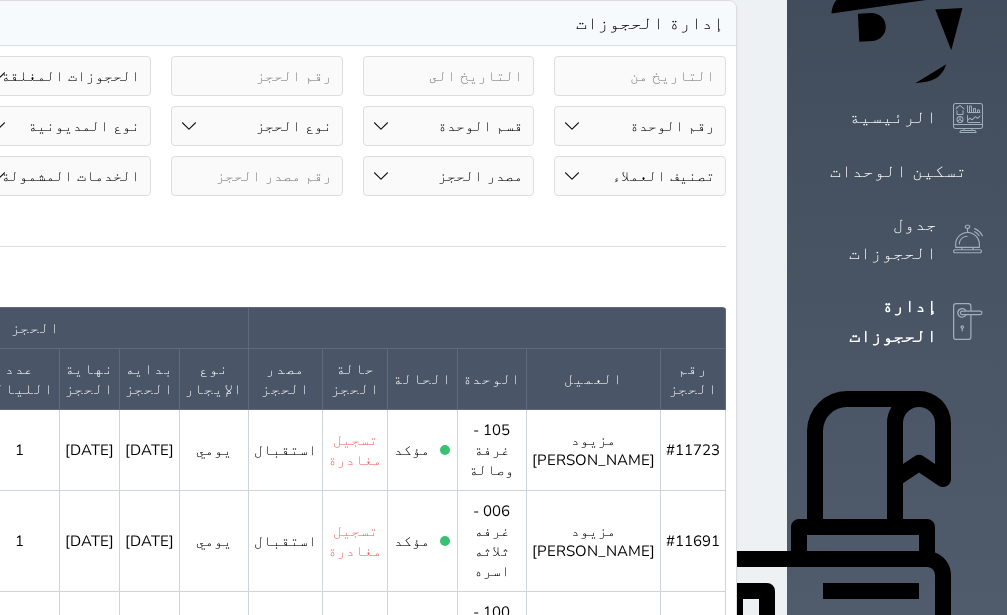 type on "مزيو" 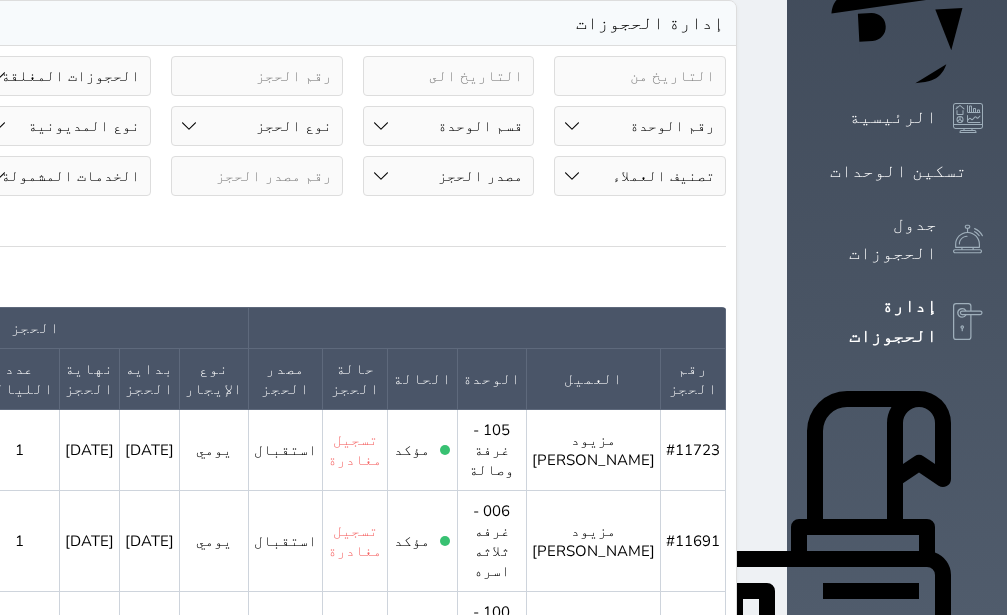 click on "#11723" at bounding box center [693, 450] 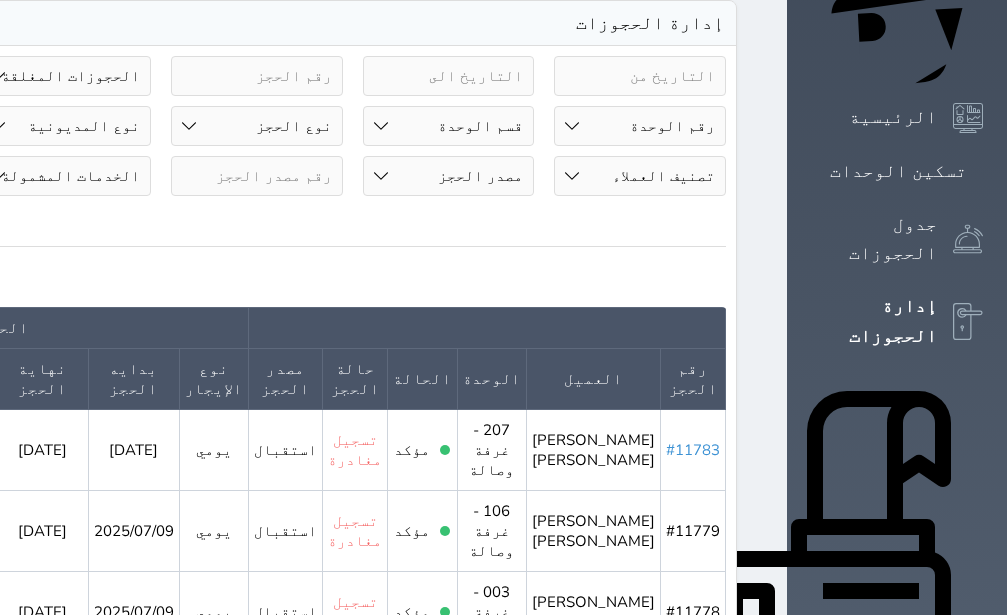 click on "#11783" at bounding box center (693, 450) 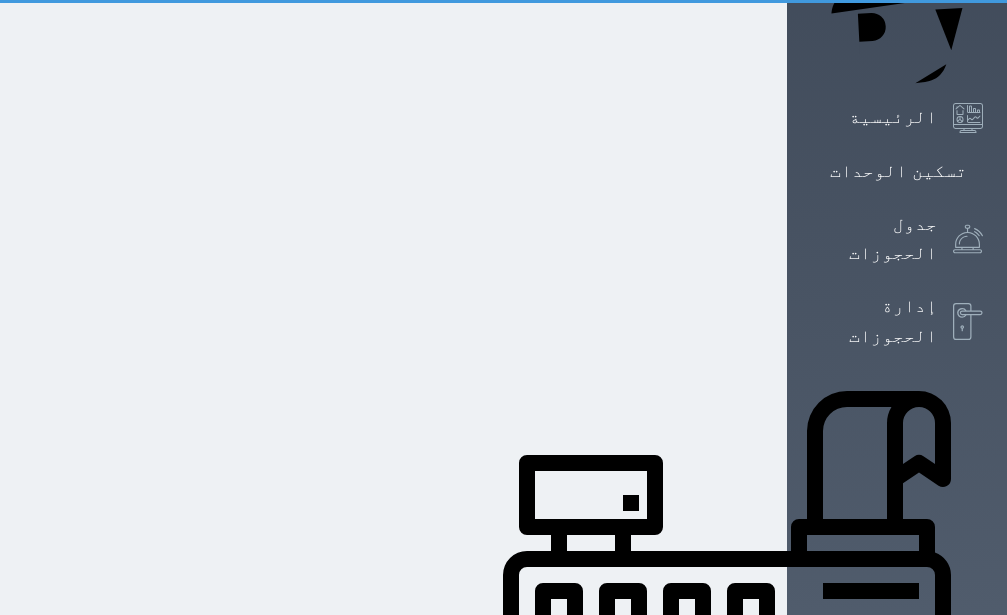 scroll, scrollTop: 0, scrollLeft: 0, axis: both 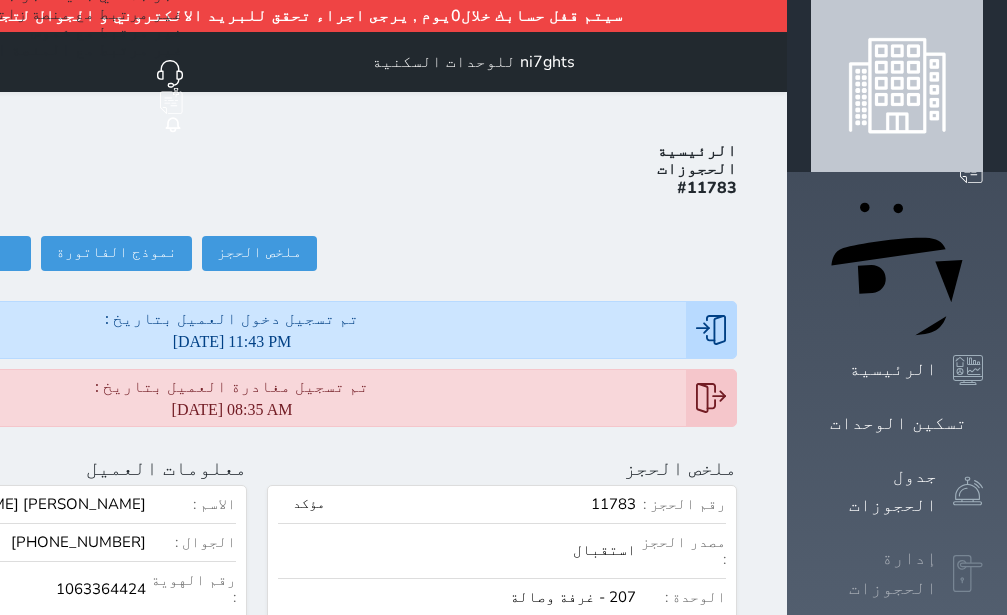 click 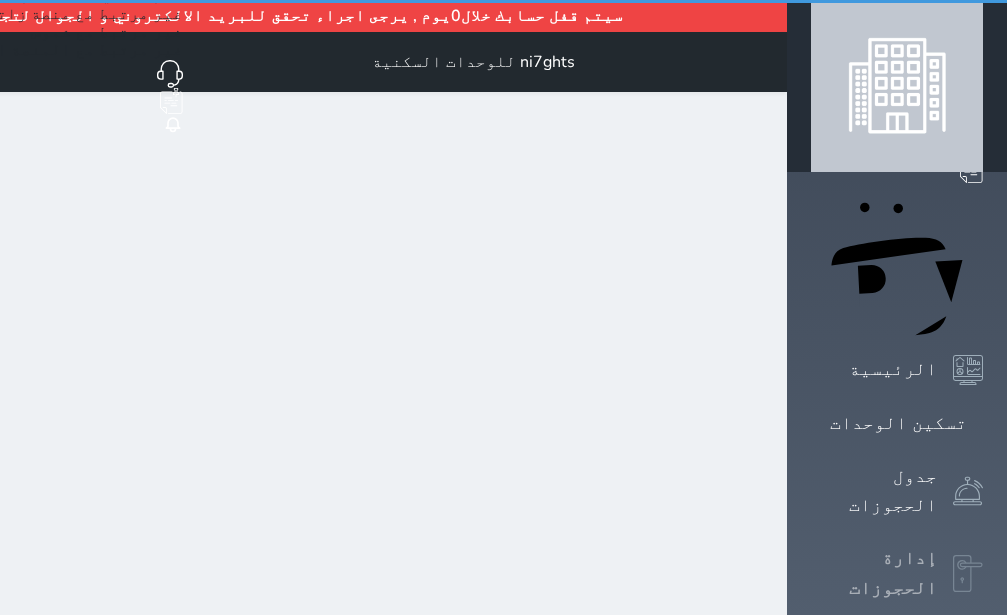 click 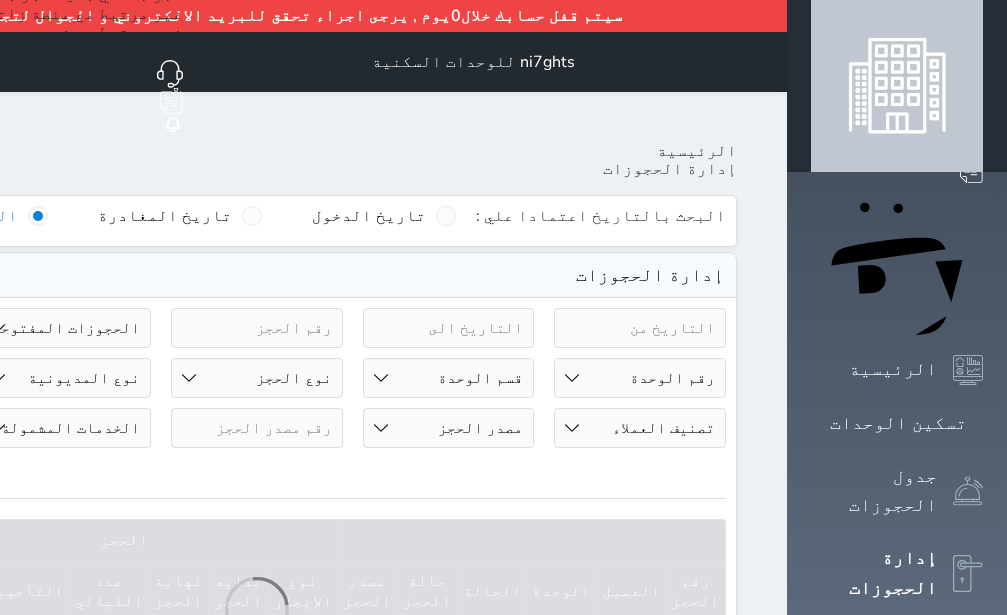 click on "حالة الحجز
الحجوزات المفتوحة (الكل)
الحجوزات المغلقة (الكل)
الحجوزات المفتوحة (مسجل دخول)
الحجوزات المغلقة (تسجيل مغادرة)
الحجوزات لم تسجل دخول
الحجوزات المؤكدة (الكل)
الحجوزات الملغية
الحجوزات المنتهية مهلة دفعها
حجوزات بانتظار الدفع" at bounding box center (66, 328) 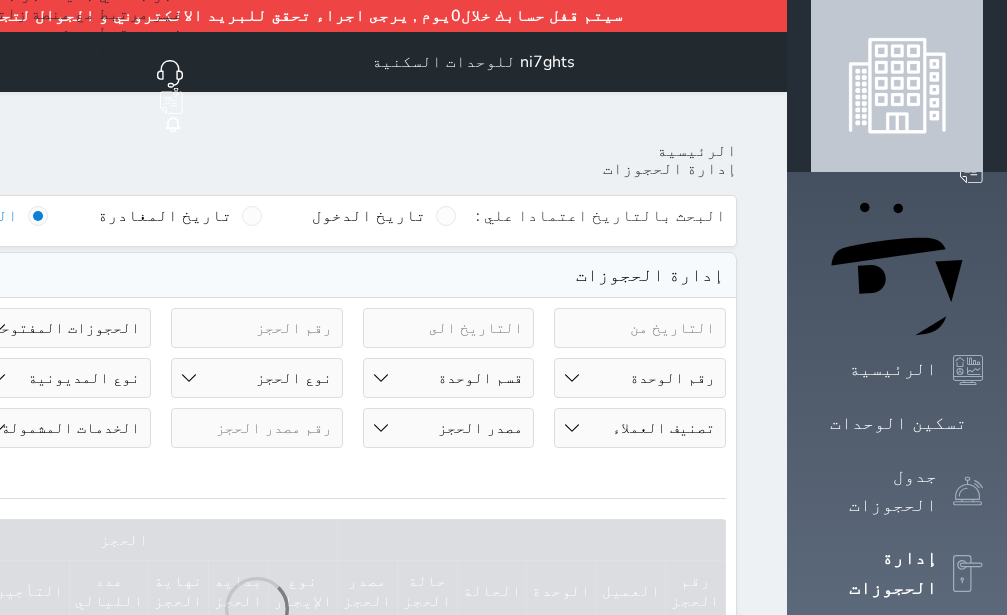 select on "checked_out" 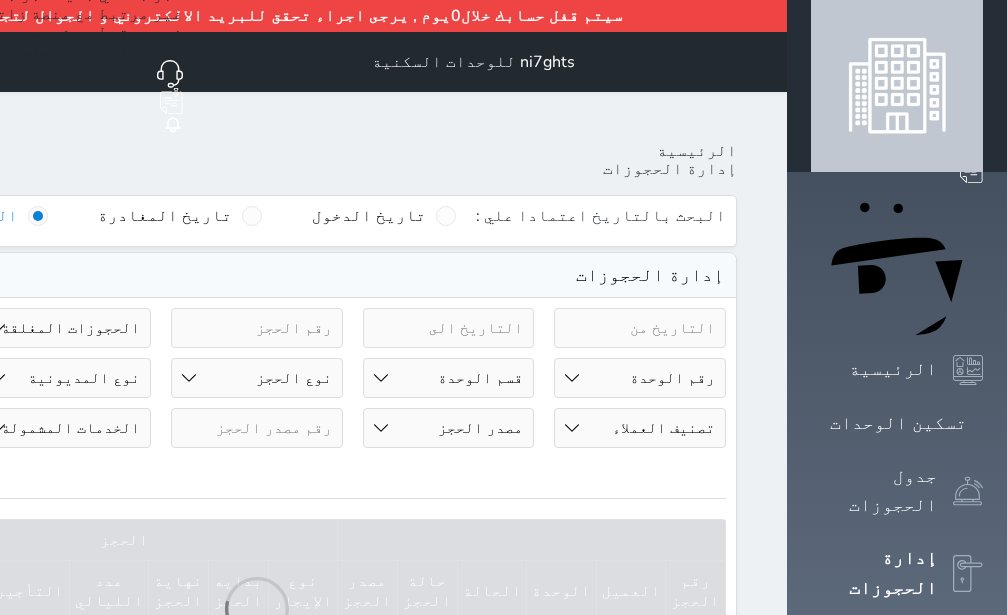 click on "الحجوزات المغلقة (تسجيل مغادرة)" at bounding box center [0, 0] 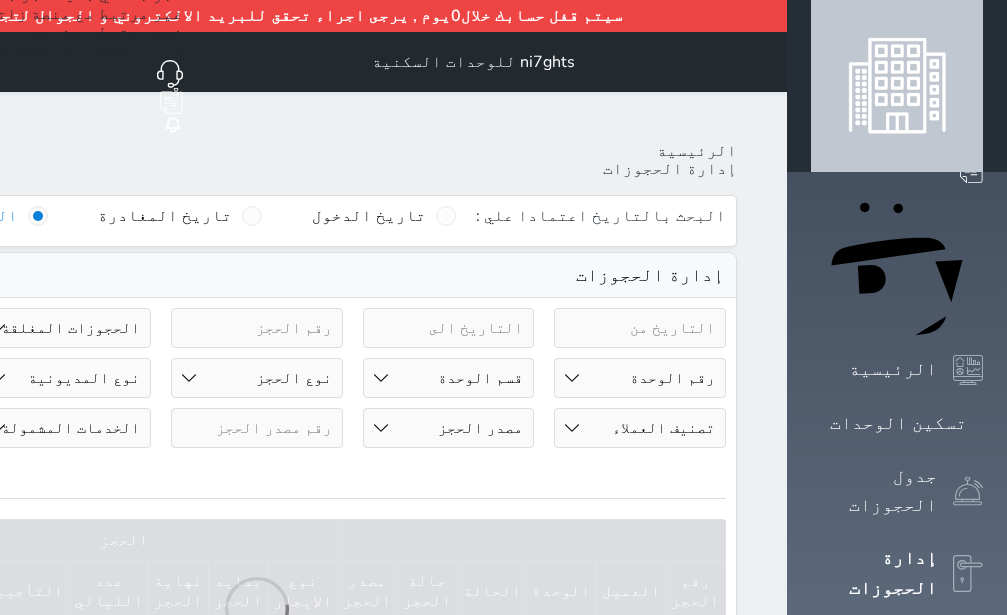 click at bounding box center [-126, 328] 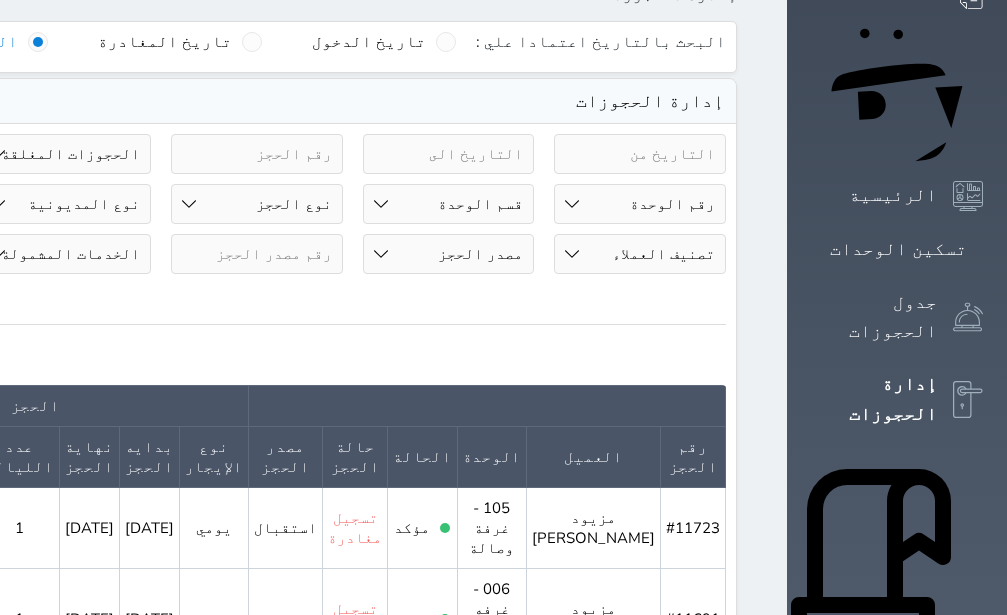 scroll, scrollTop: 252, scrollLeft: 0, axis: vertical 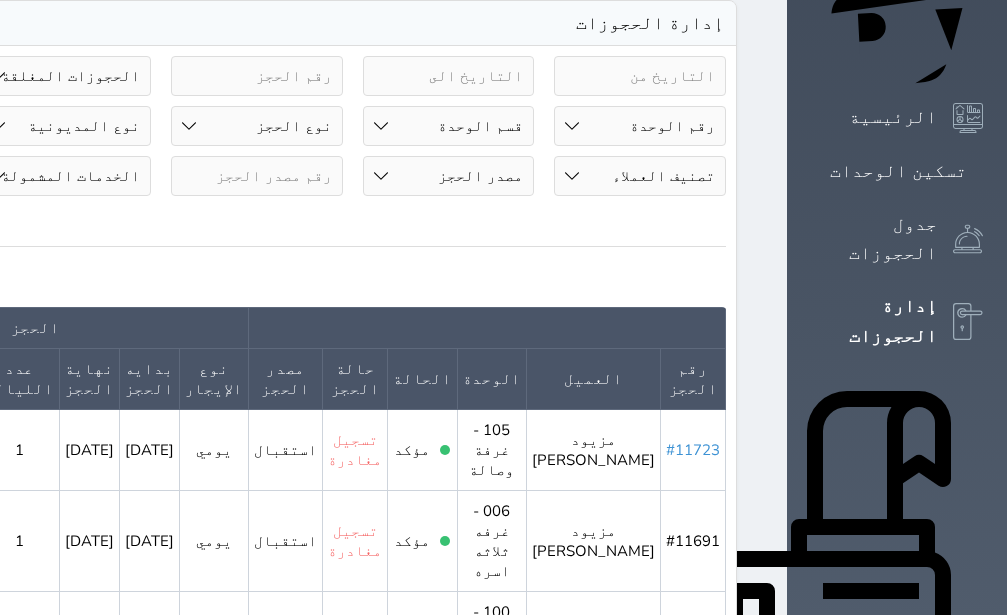 type on "مزيو" 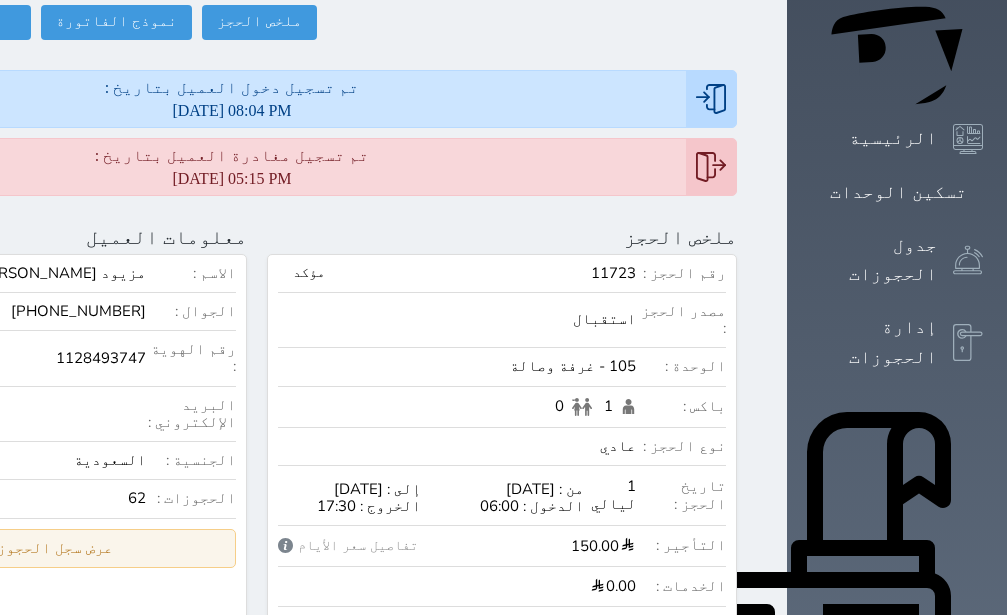 scroll, scrollTop: 252, scrollLeft: 0, axis: vertical 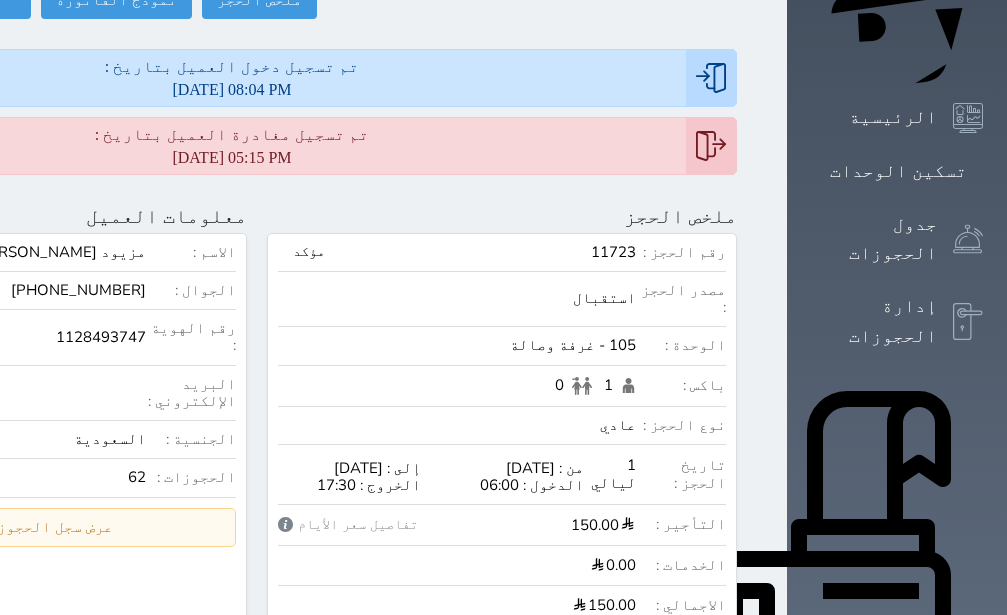 click on "1128493747" at bounding box center [-33, 337] 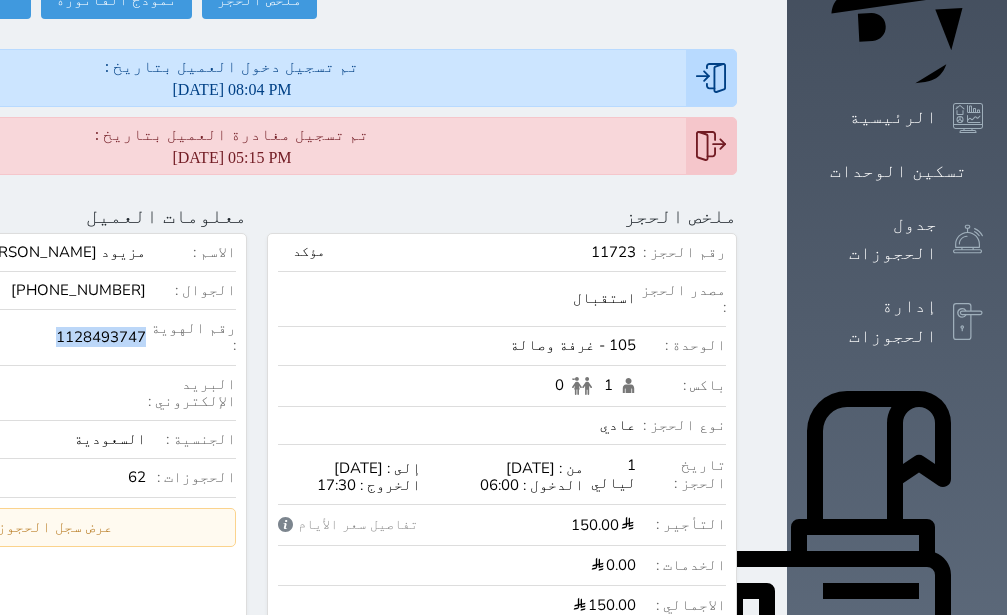 click on "1128493747" at bounding box center [-33, 337] 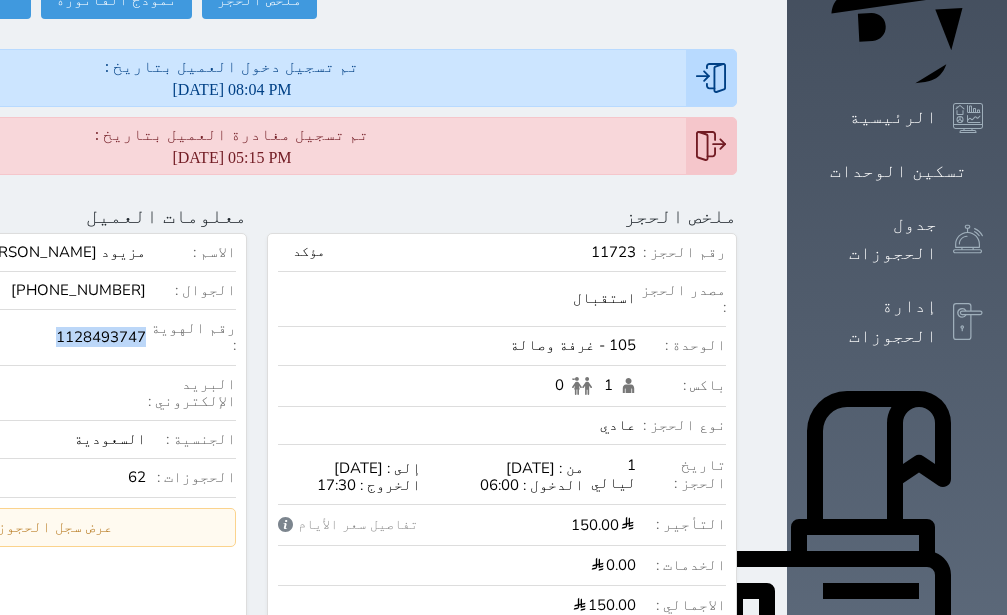 copy on "1128493747" 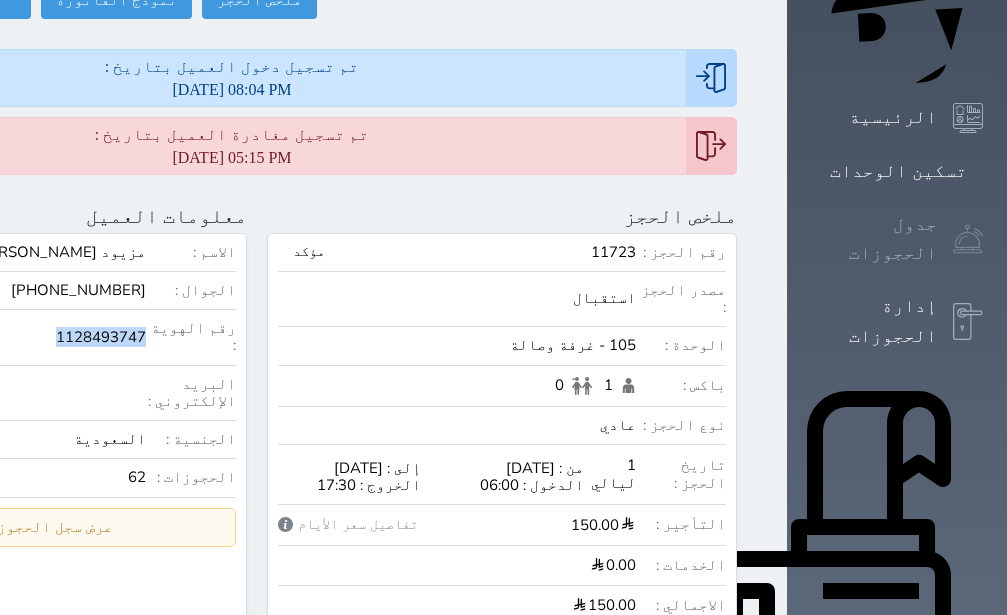 scroll, scrollTop: 0, scrollLeft: 0, axis: both 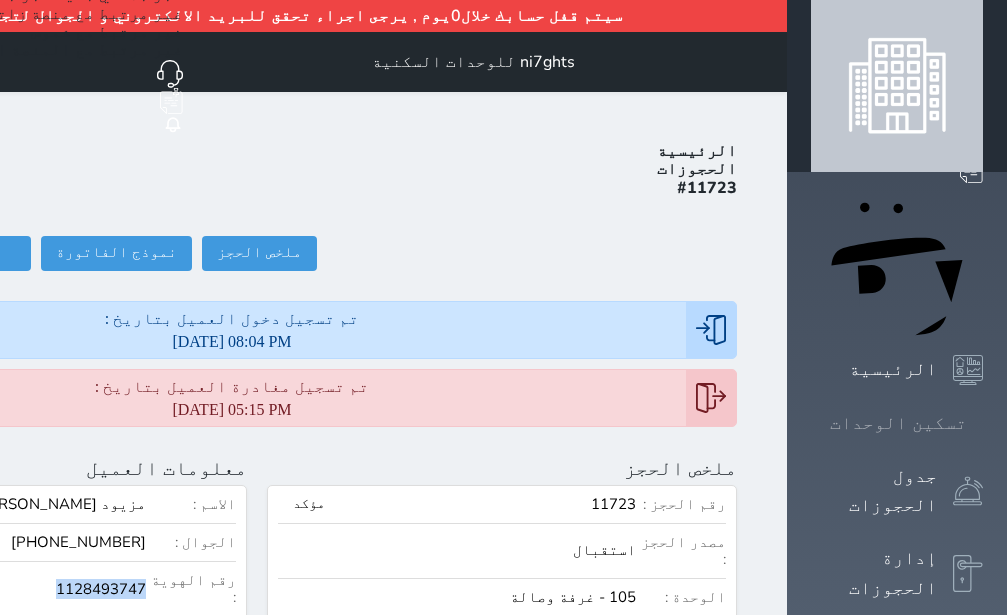 click 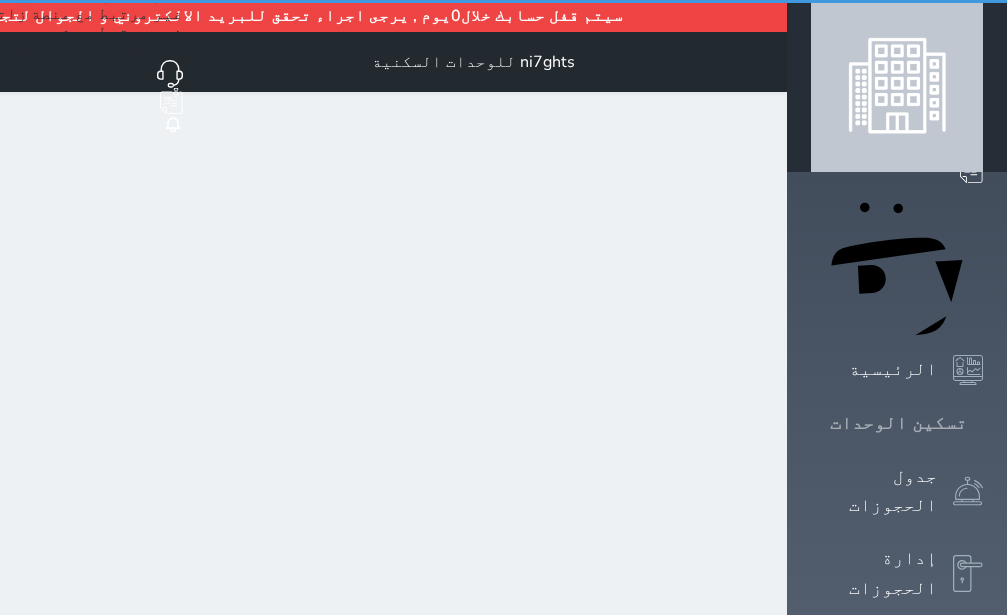 click 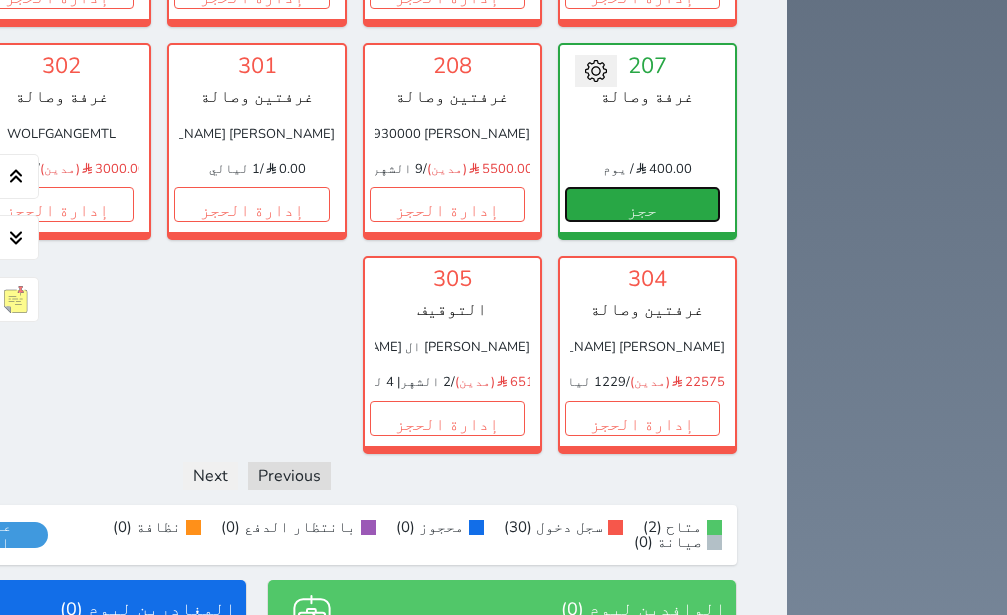 click on "حجز" at bounding box center (642, 204) 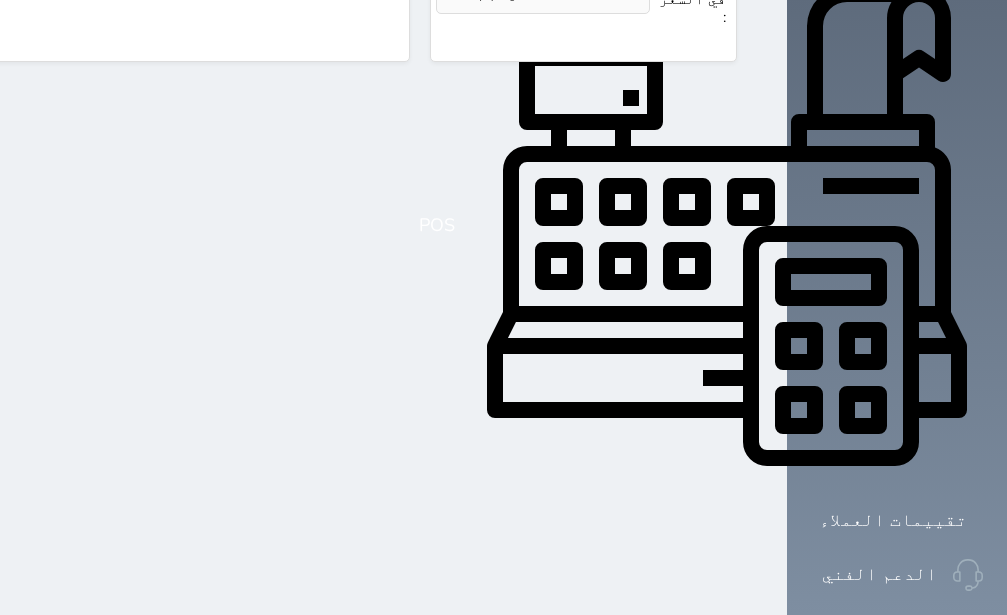 scroll, scrollTop: 0, scrollLeft: 0, axis: both 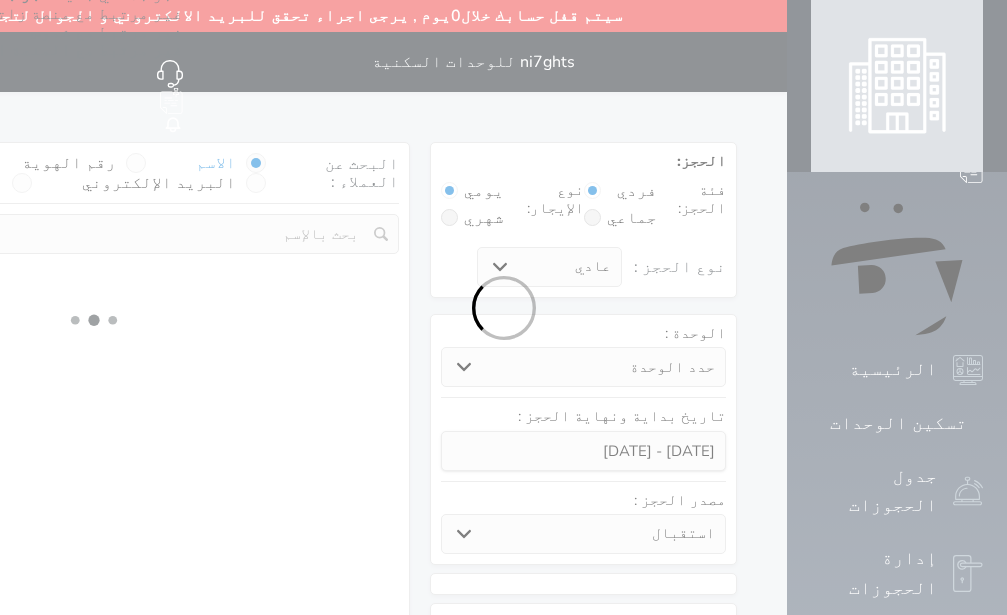 select 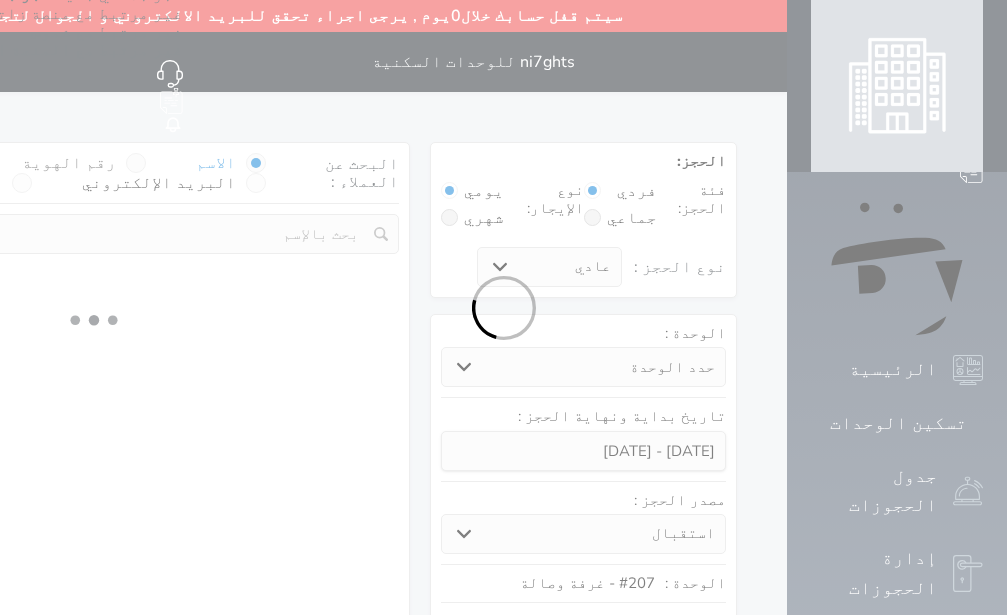 select on "1" 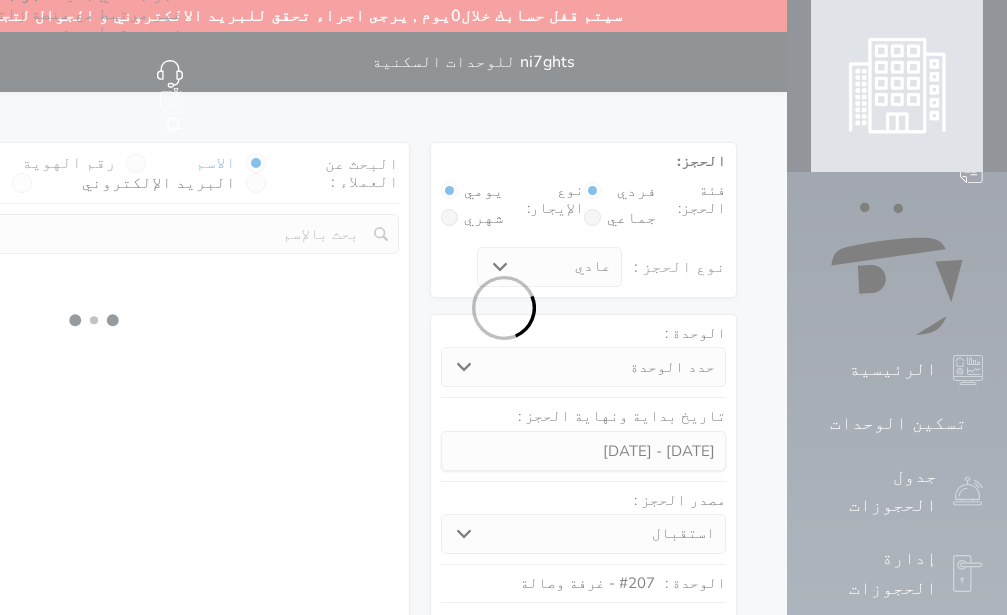 select on "113" 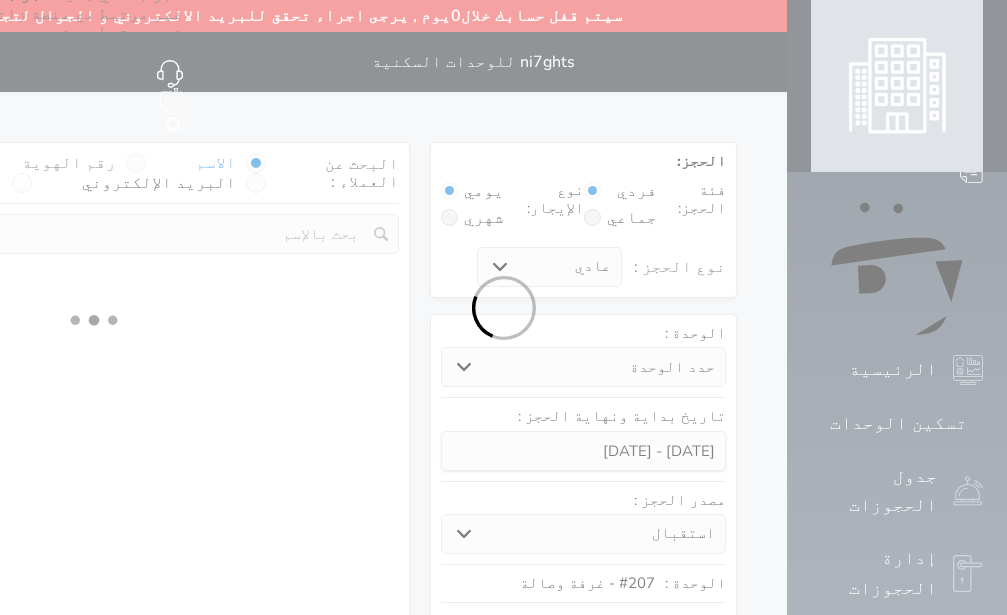 select on "1" 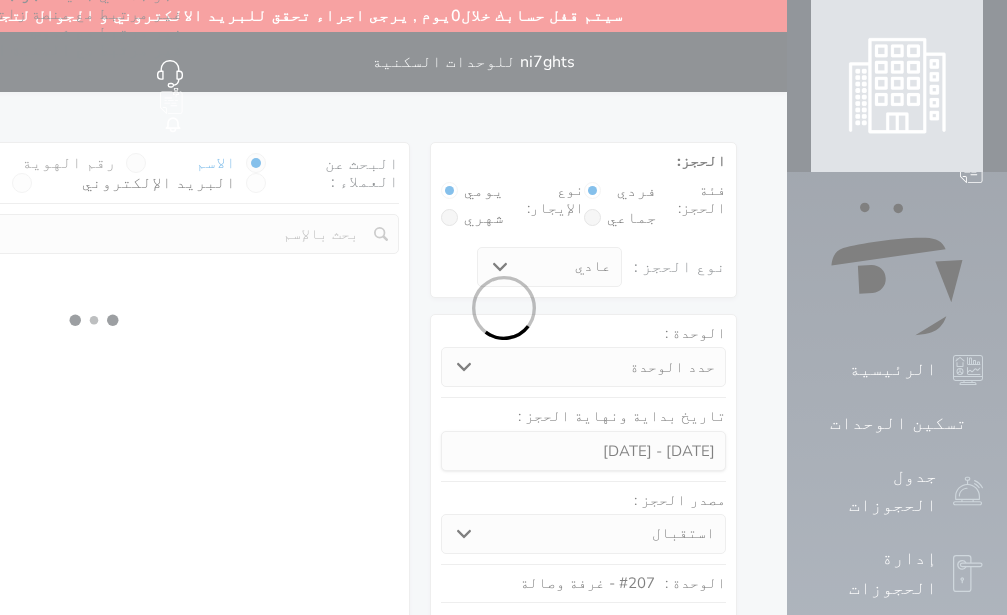 select 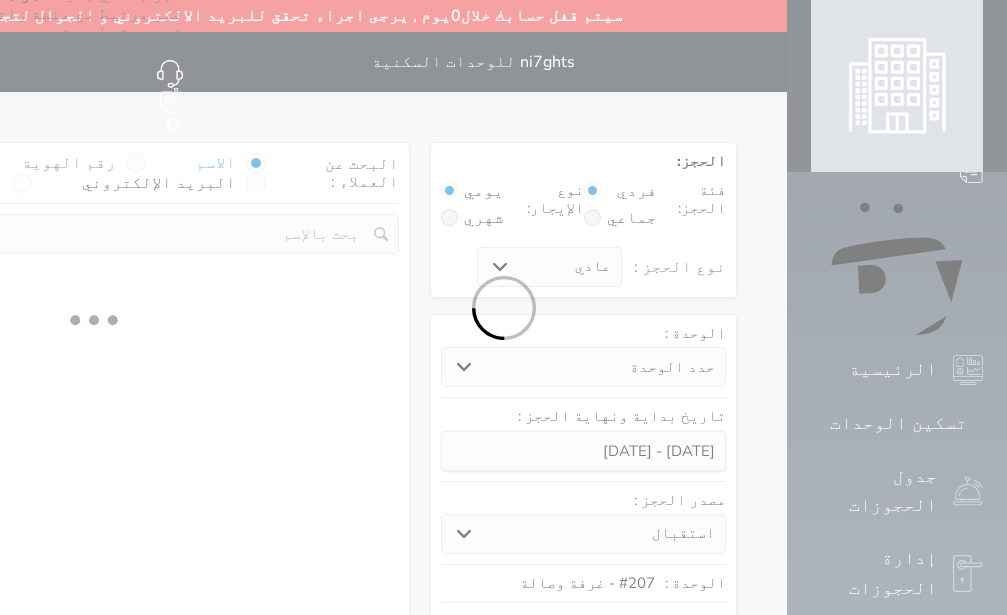 select on "7" 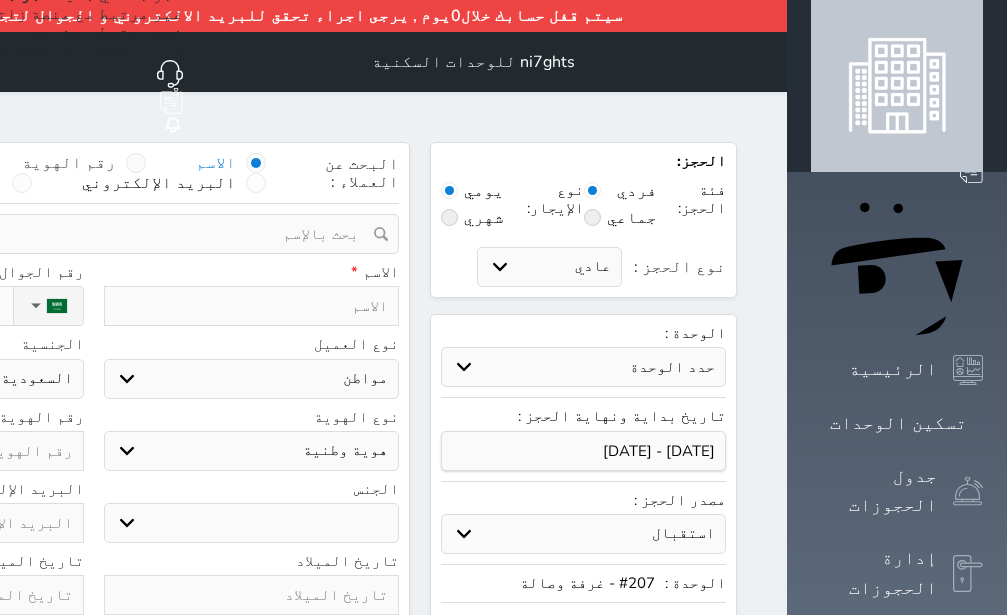 select 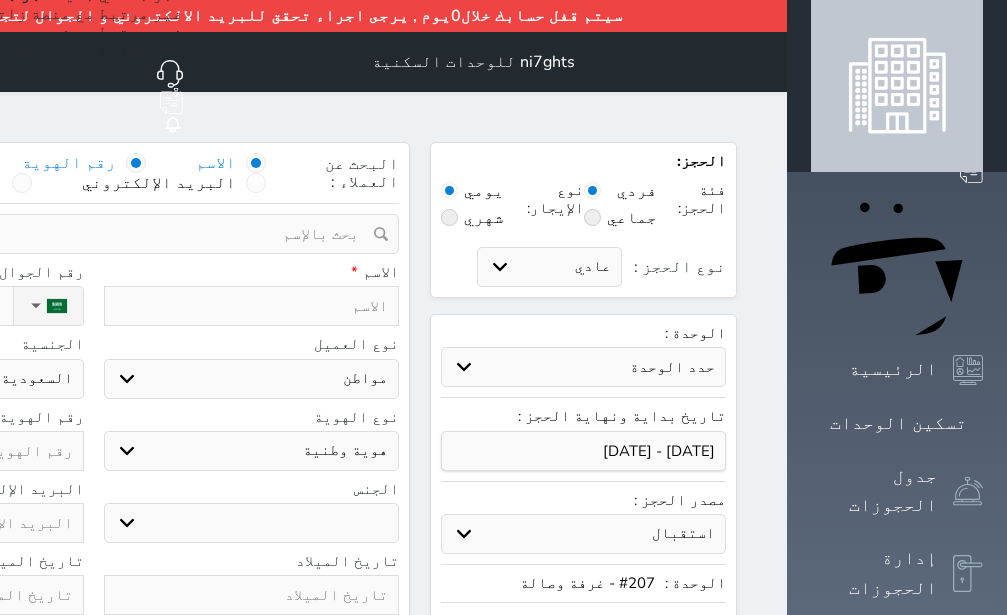 radio on "false" 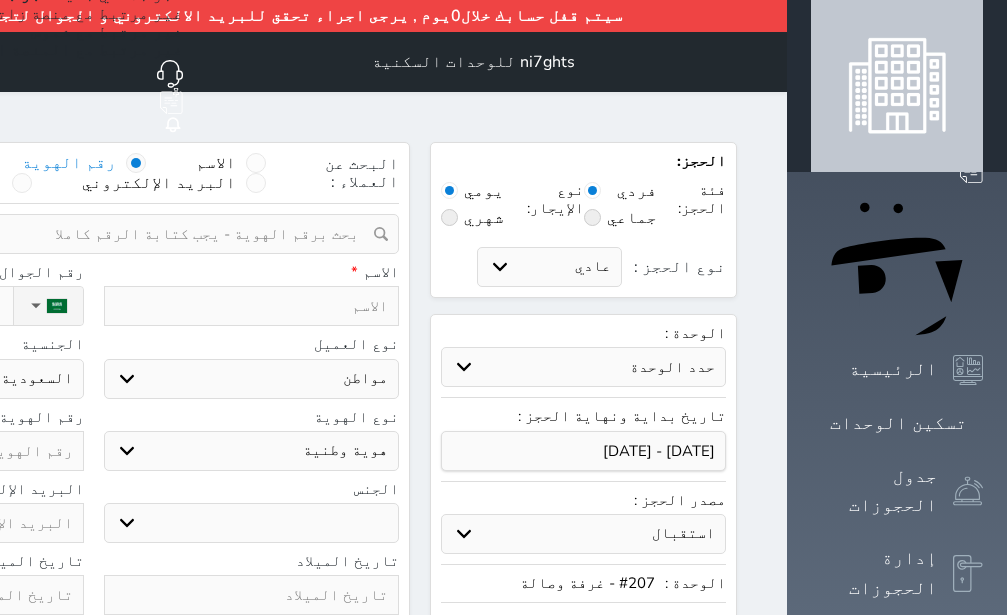 select 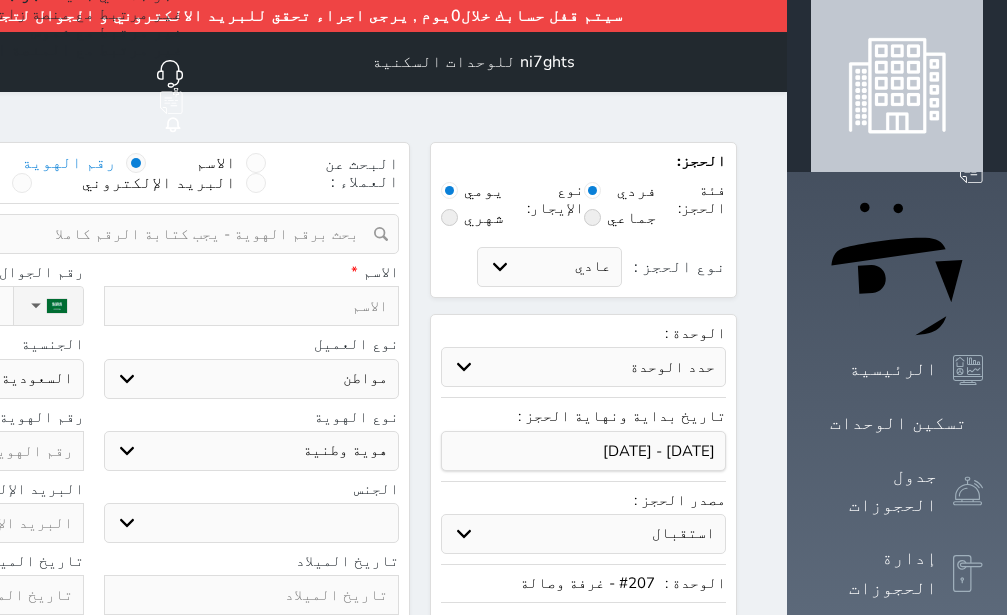 click at bounding box center (86, 234) 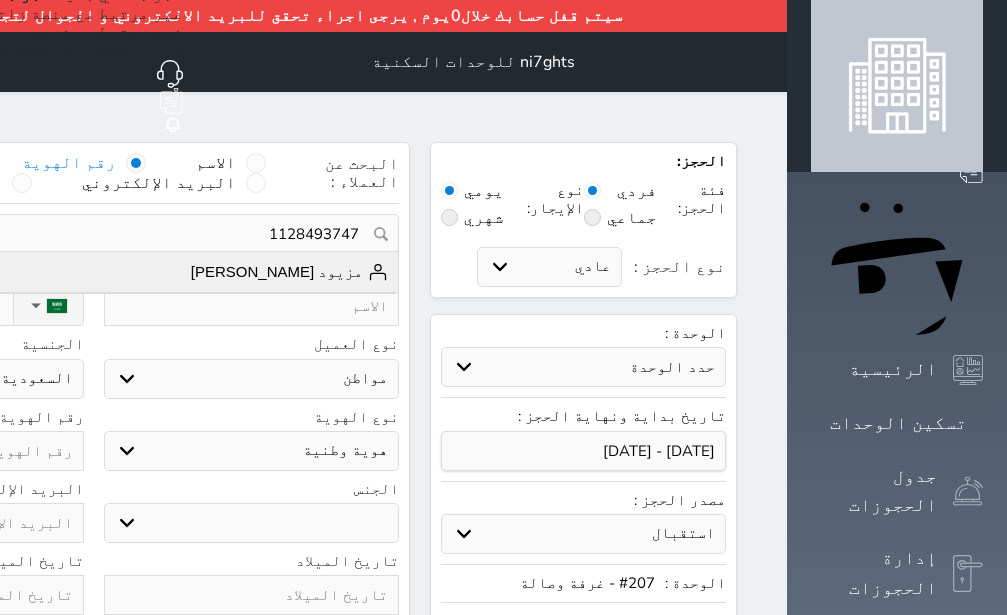 click on "مزيود [PERSON_NAME]" at bounding box center (290, 272) 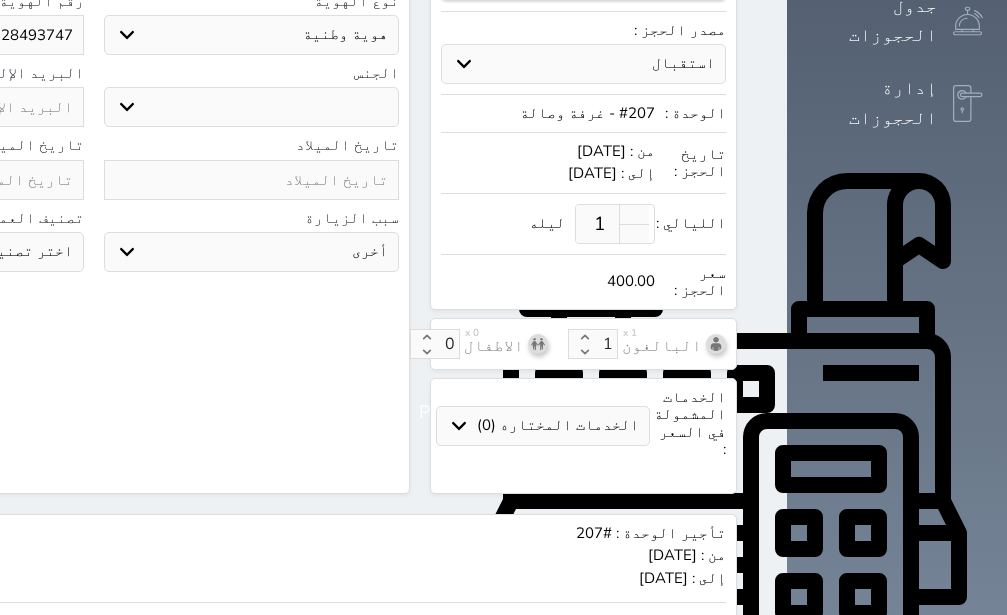 scroll, scrollTop: 596, scrollLeft: 0, axis: vertical 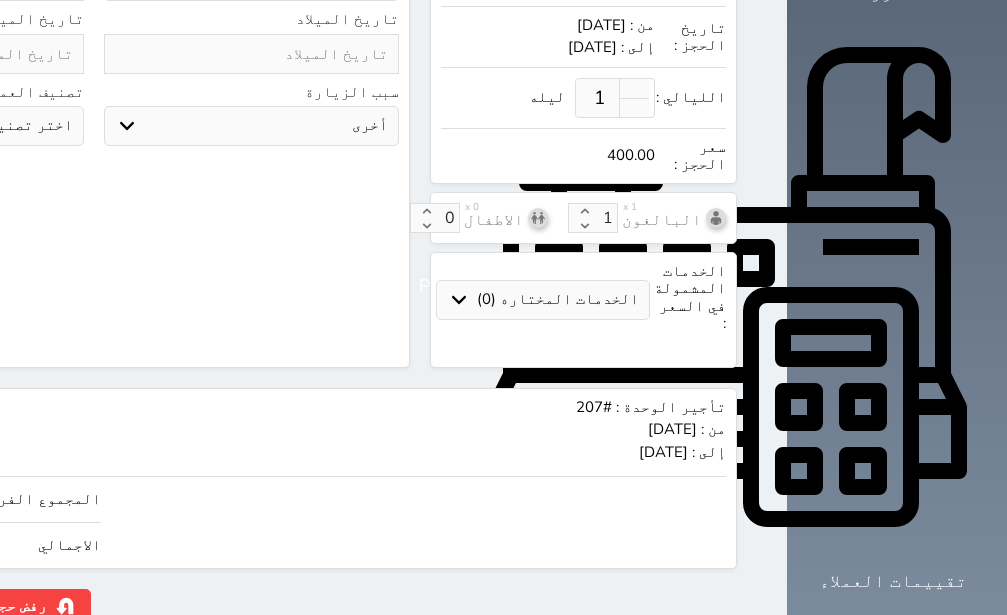 click on "400" at bounding box center [-147, 499] 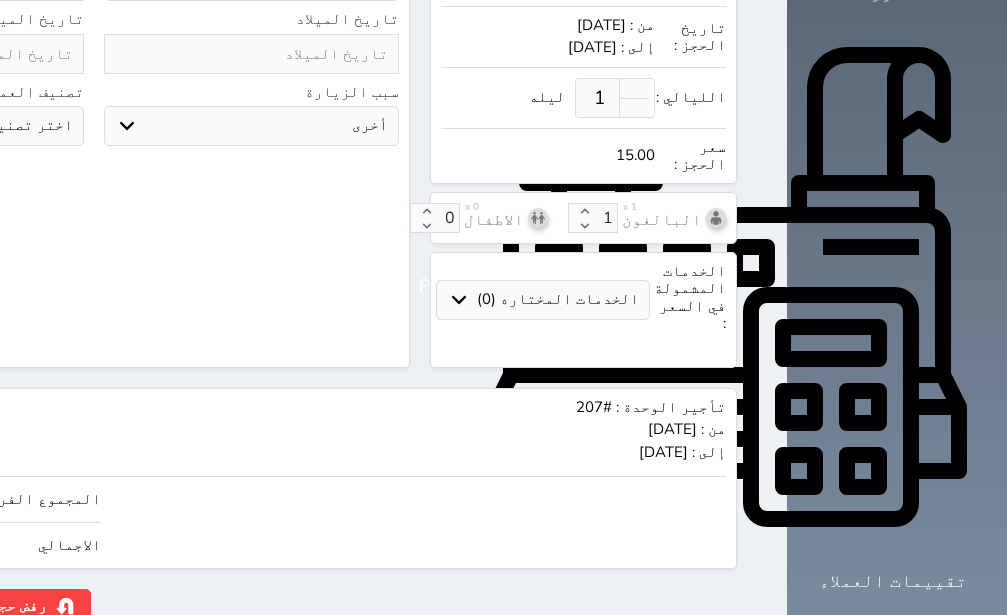 type on "150" 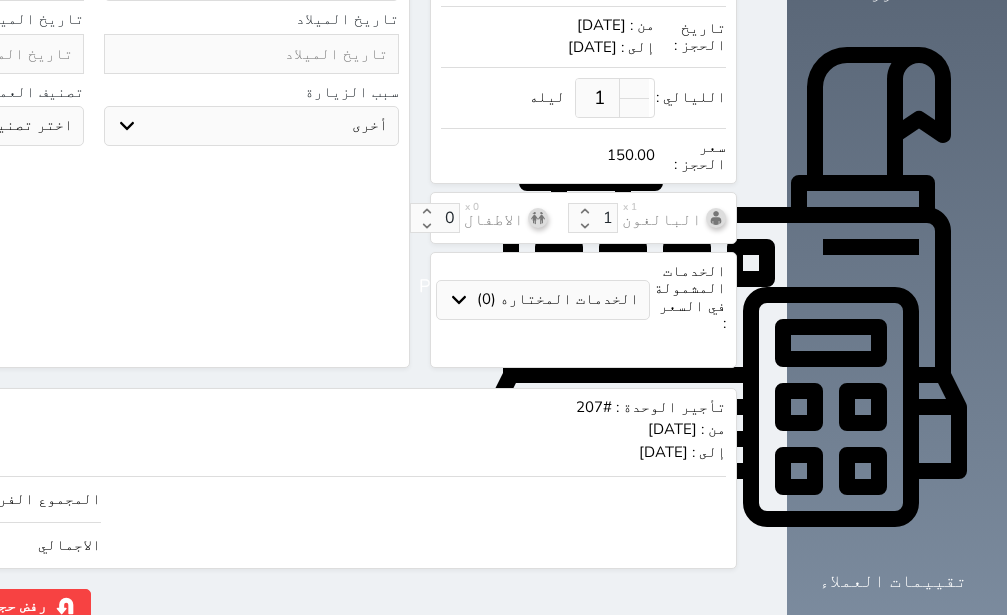 type on "150.00" 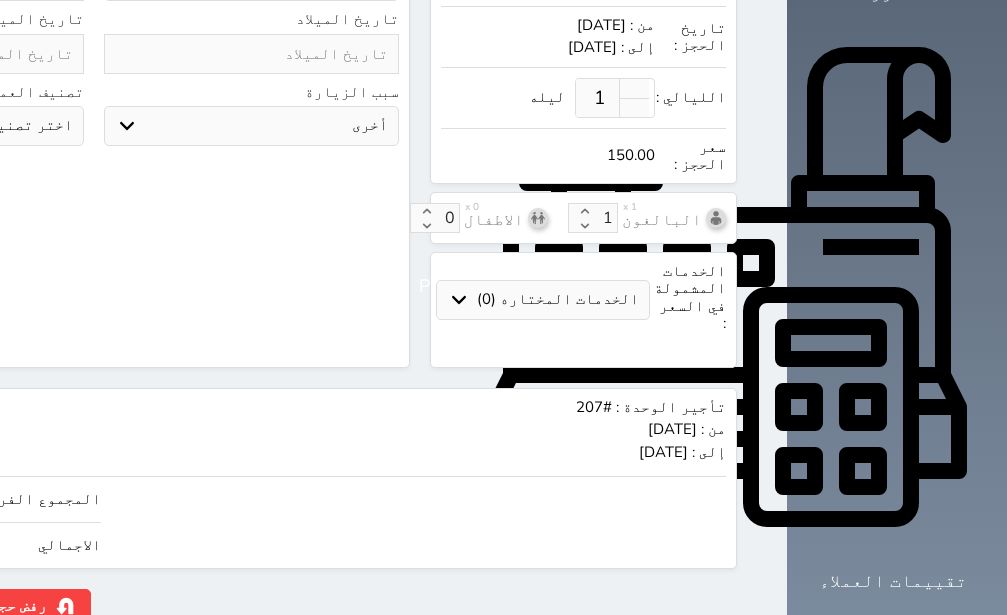click on "حجز" at bounding box center [-130, 606] 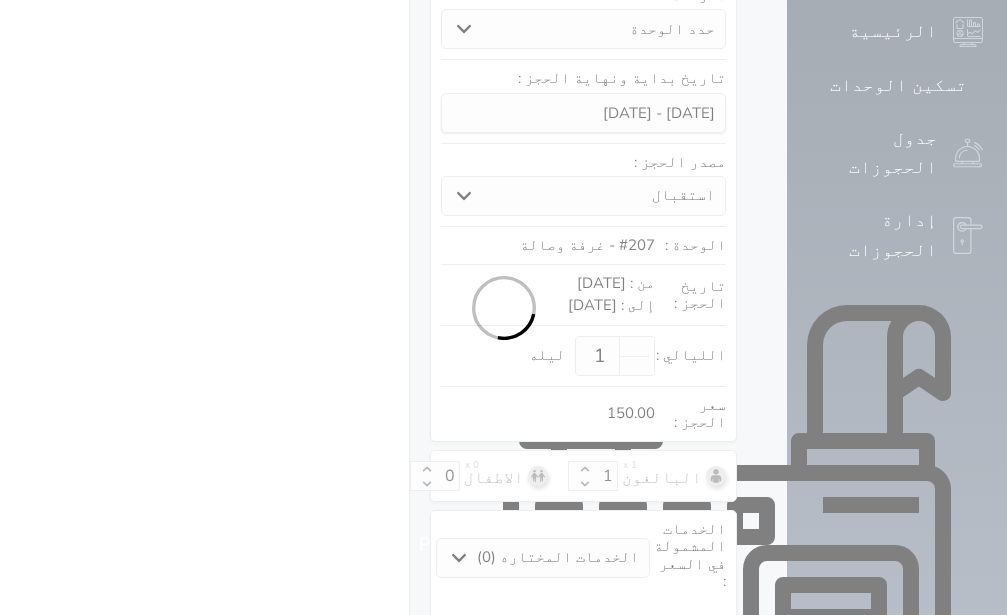 select on "1" 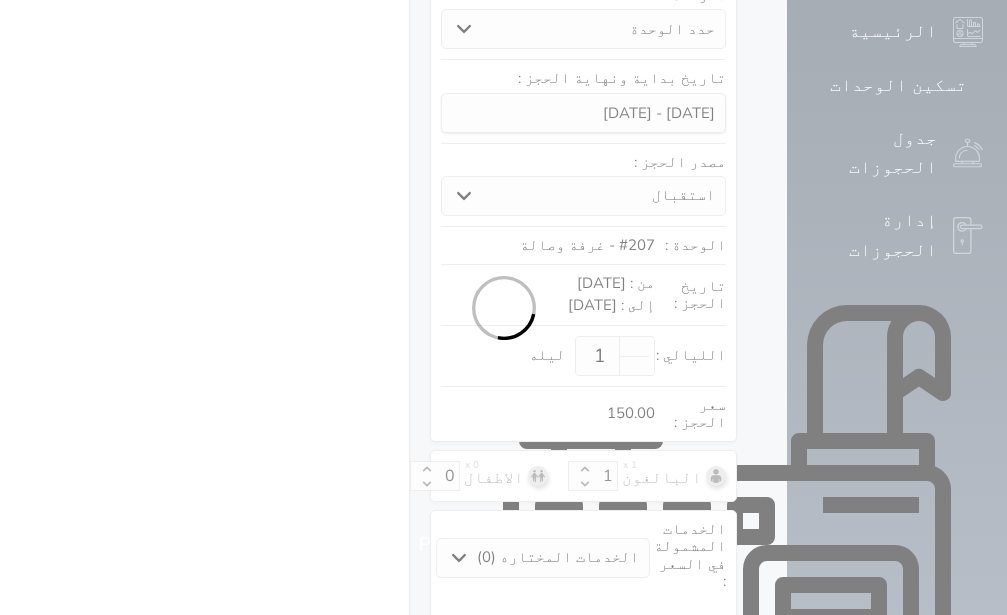 select on "113" 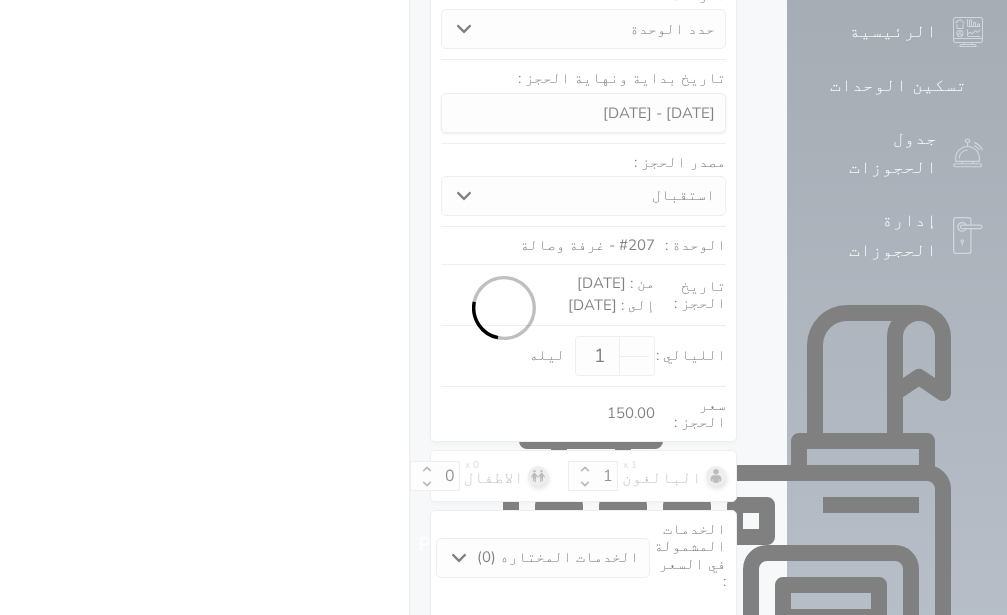 select on "1" 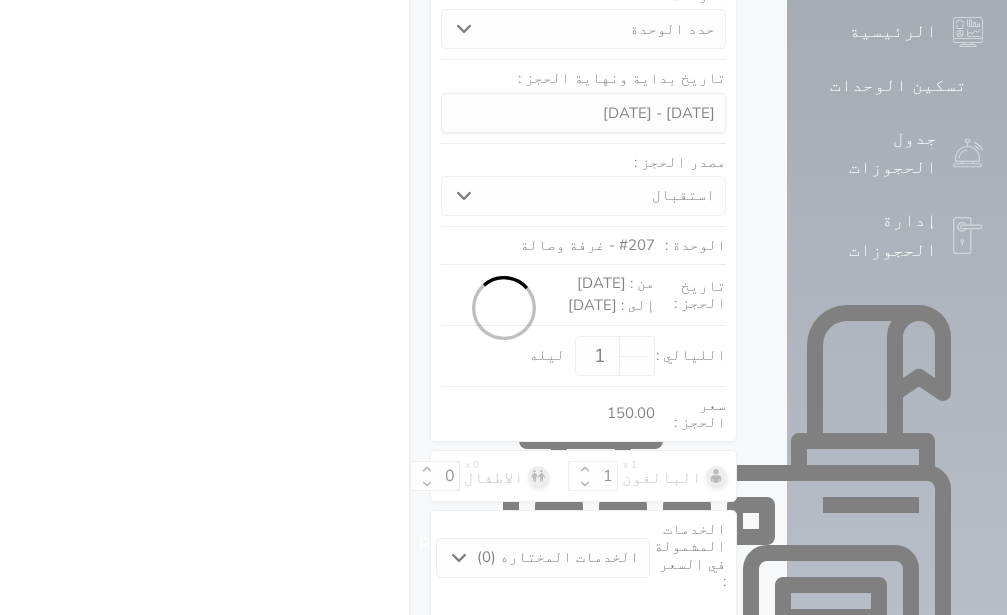 select on "7" 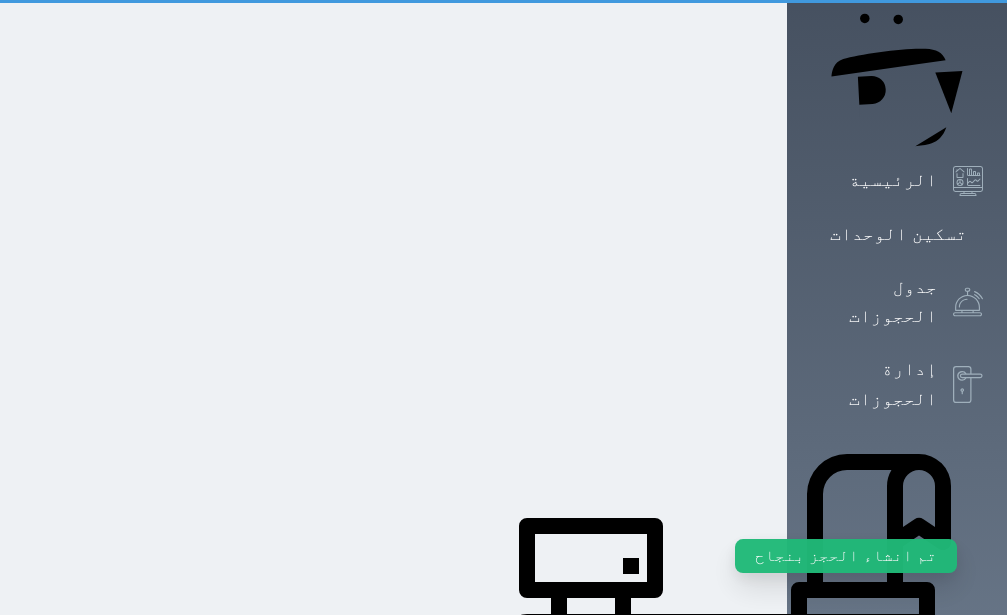 scroll, scrollTop: 0, scrollLeft: 0, axis: both 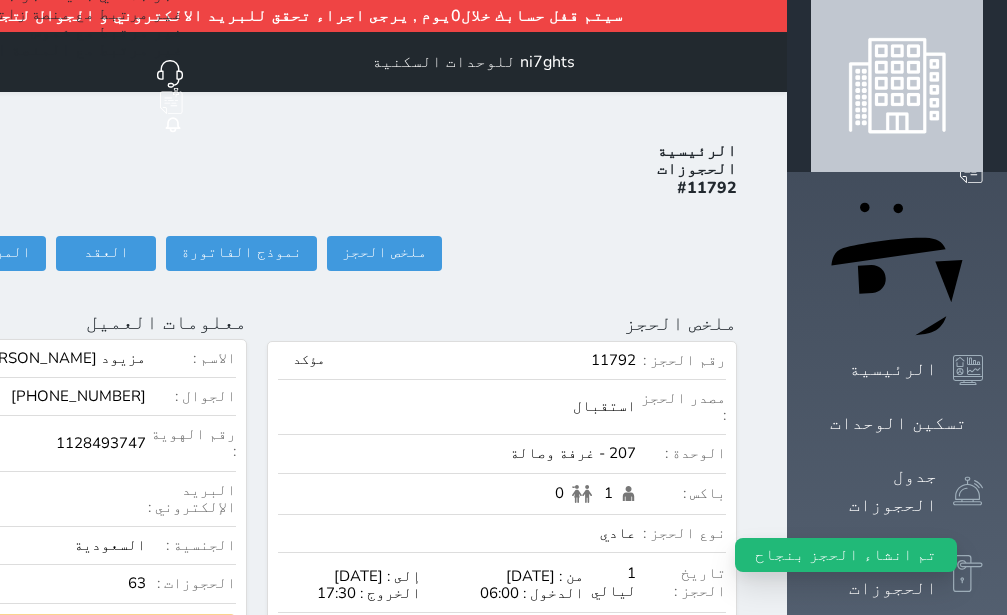 click on "تسجيل دخول" at bounding box center [-156, 253] 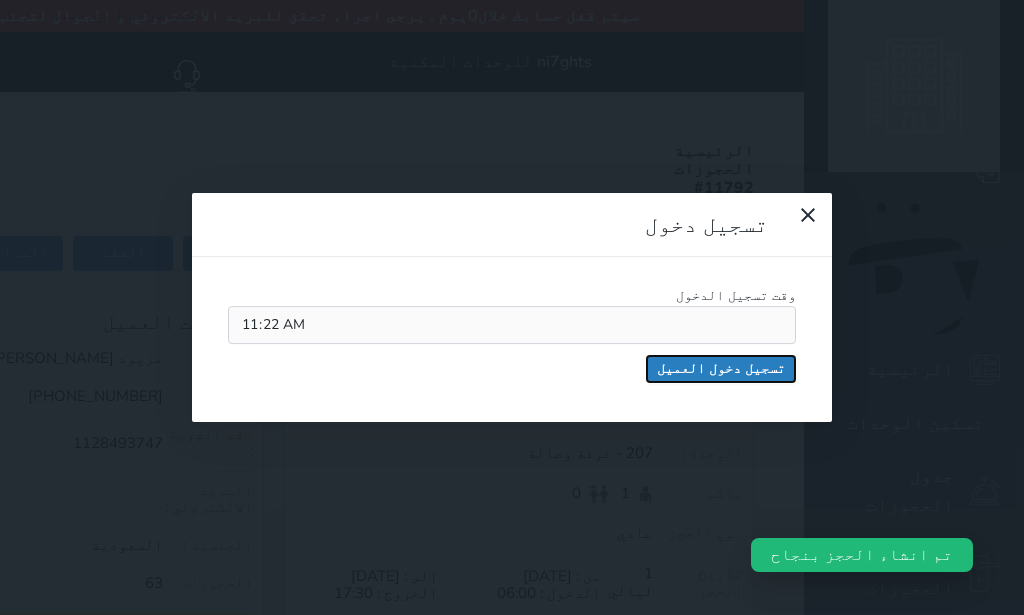 click on "تسجيل دخول العميل" at bounding box center (721, 369) 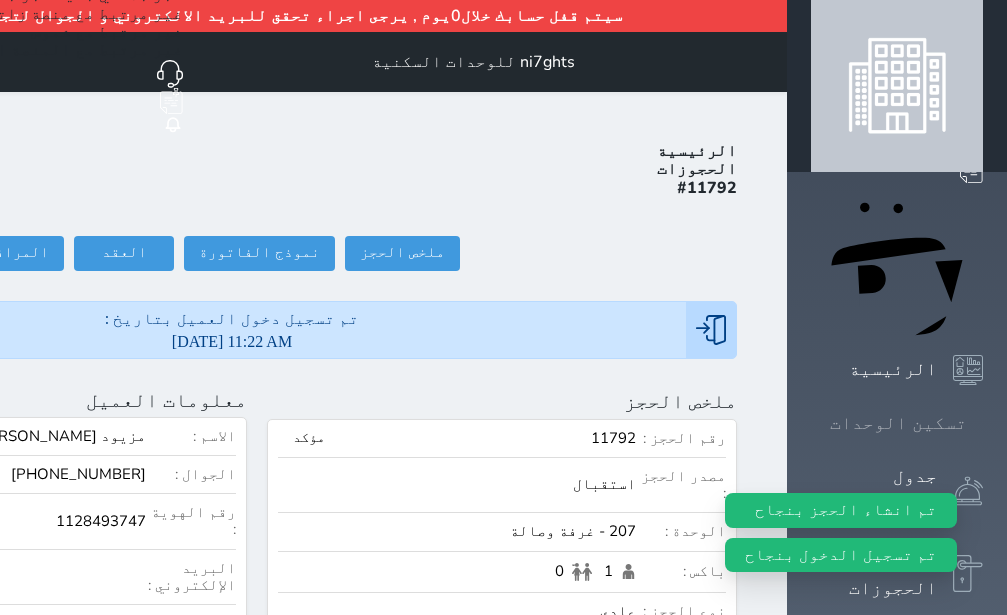 click on "تسكين الوحدات" at bounding box center [898, 423] 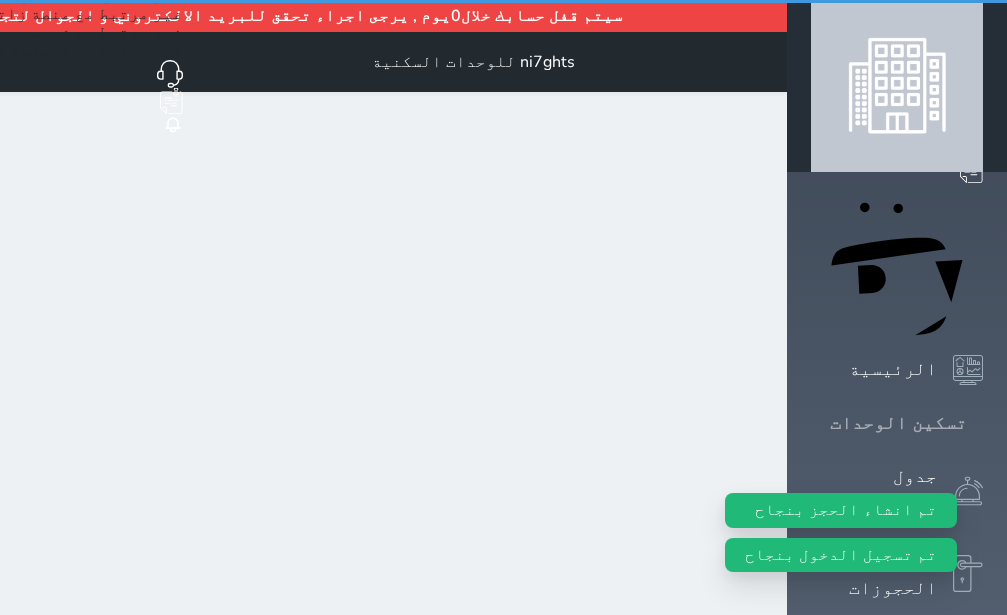 click on "تسكين الوحدات" at bounding box center (898, 423) 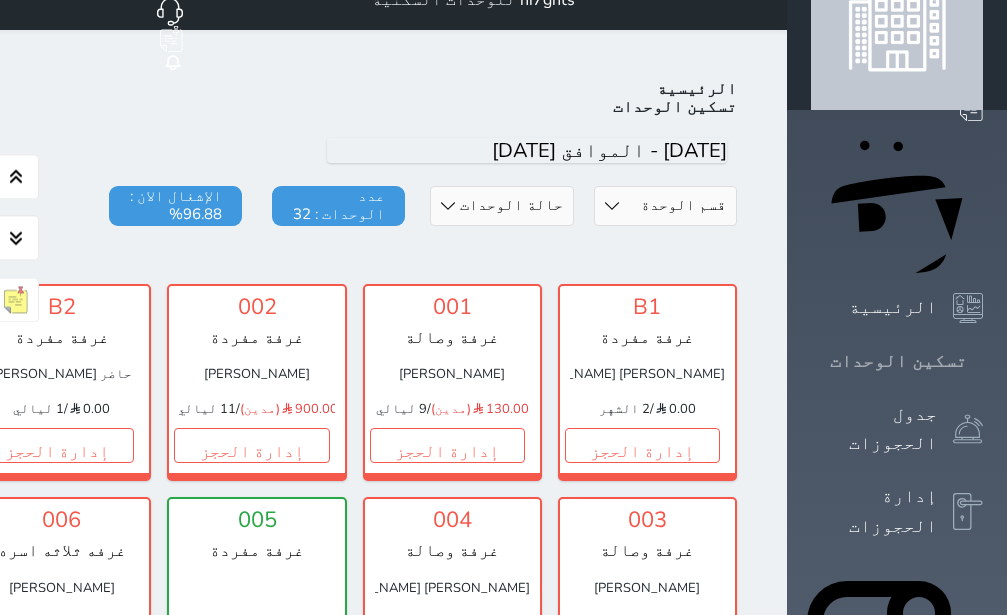 scroll, scrollTop: 47, scrollLeft: 0, axis: vertical 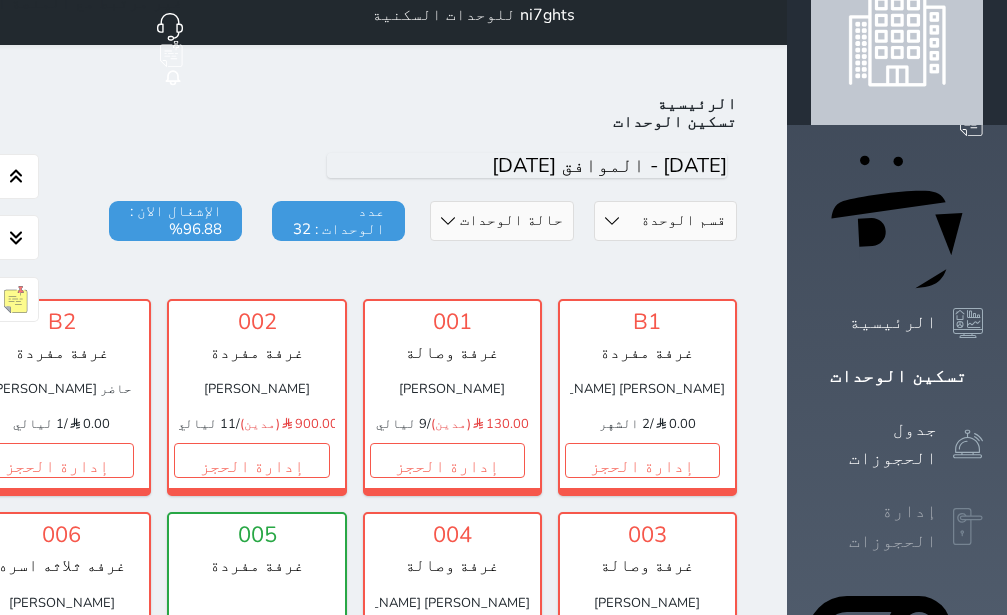 click 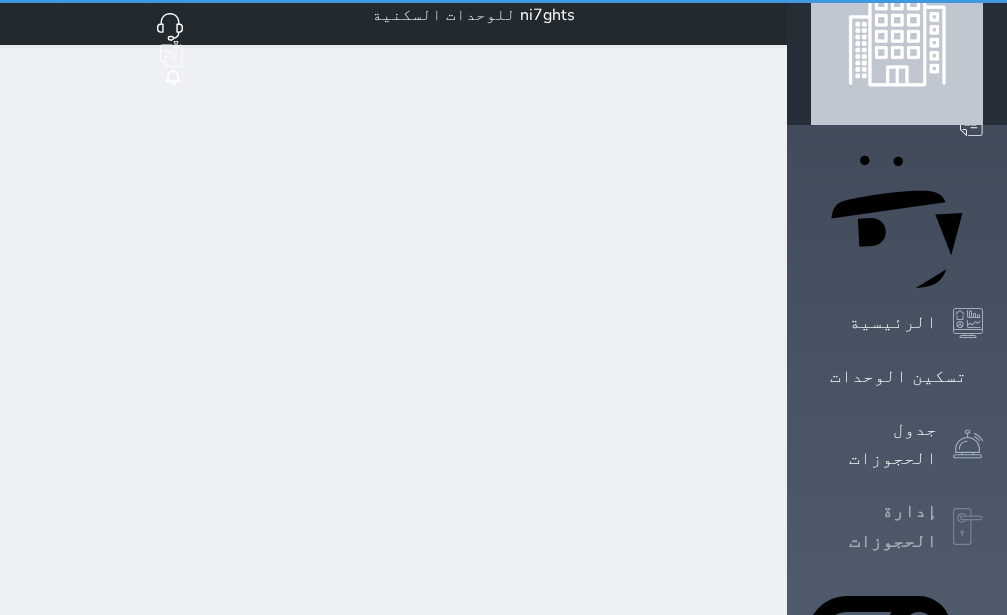 scroll, scrollTop: 5, scrollLeft: 0, axis: vertical 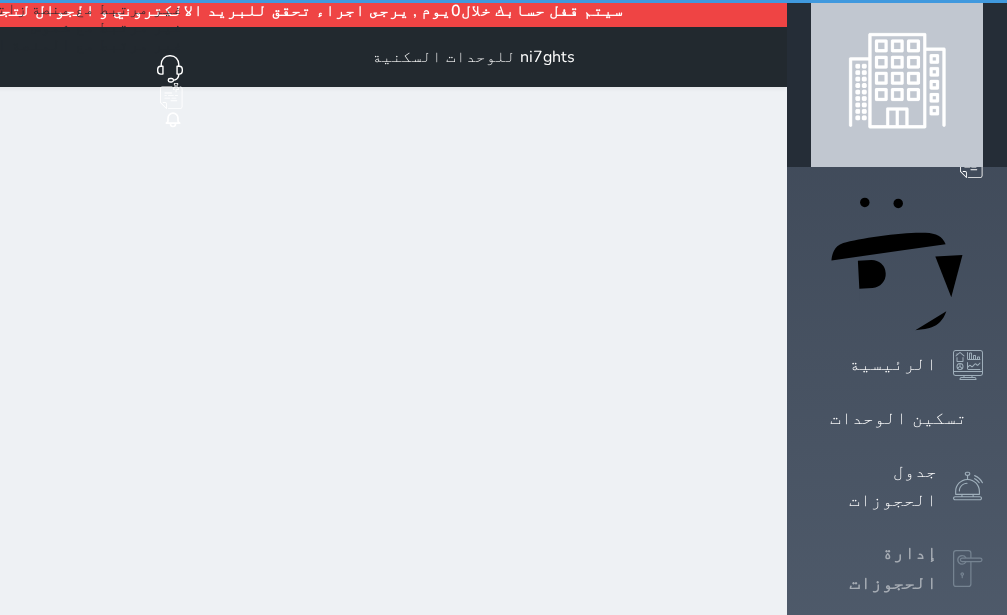 select on "open_all" 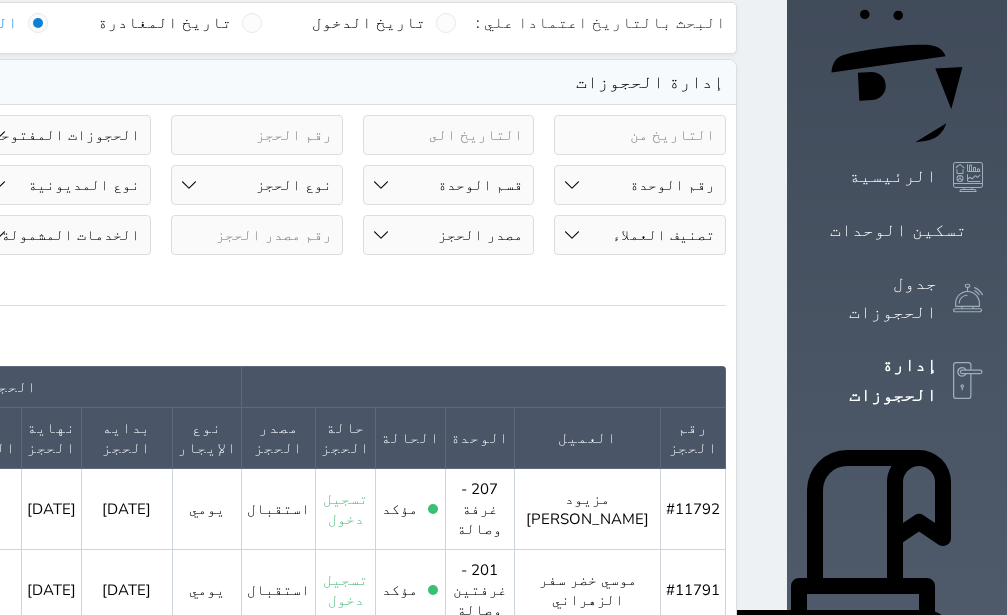 scroll, scrollTop: 378, scrollLeft: 0, axis: vertical 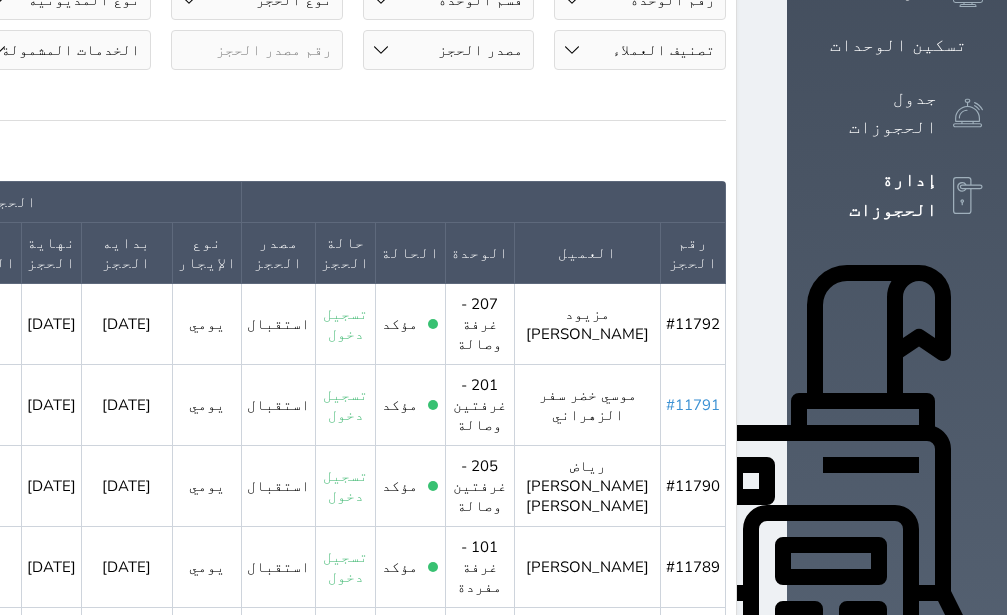 click on "#11791" at bounding box center [693, 405] 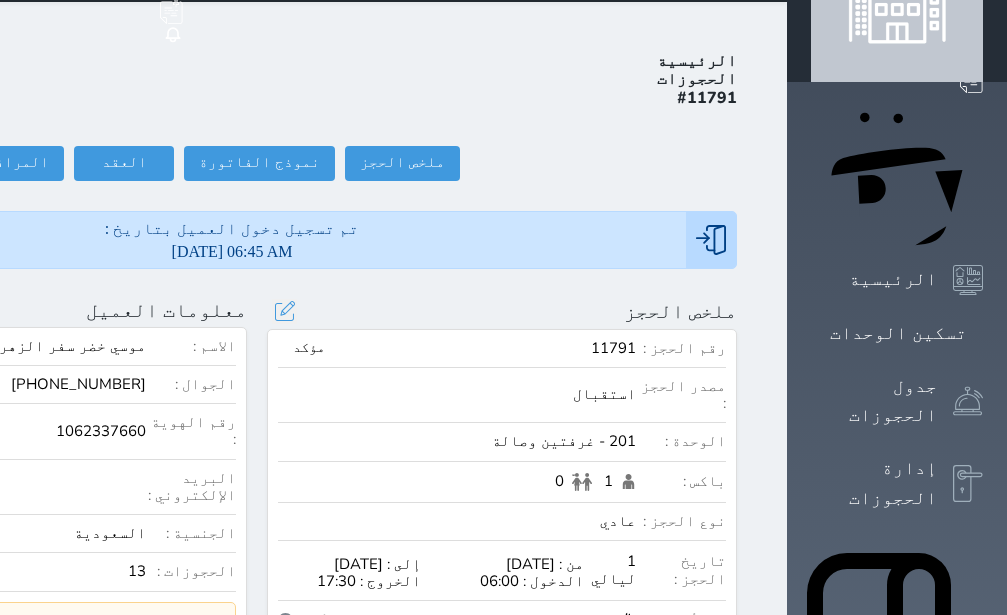 scroll, scrollTop: 126, scrollLeft: 0, axis: vertical 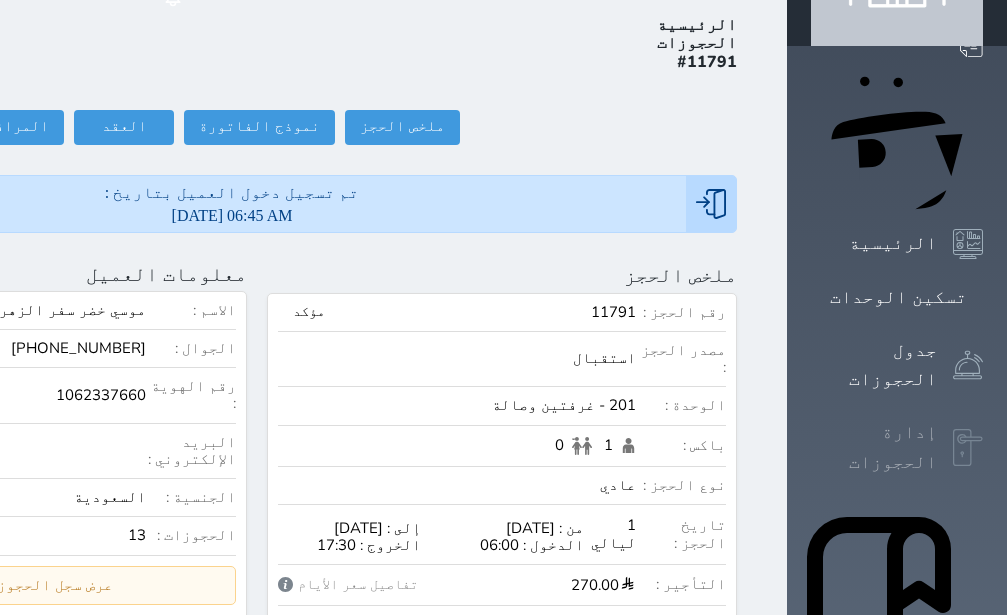 click on "إدارة الحجوزات" at bounding box center (874, 447) 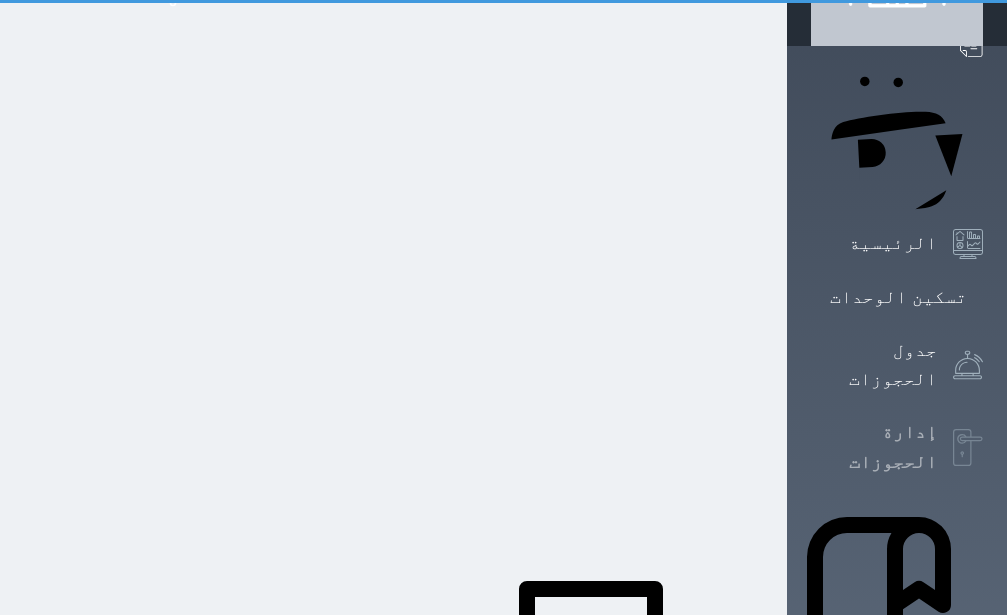 scroll, scrollTop: 25, scrollLeft: 0, axis: vertical 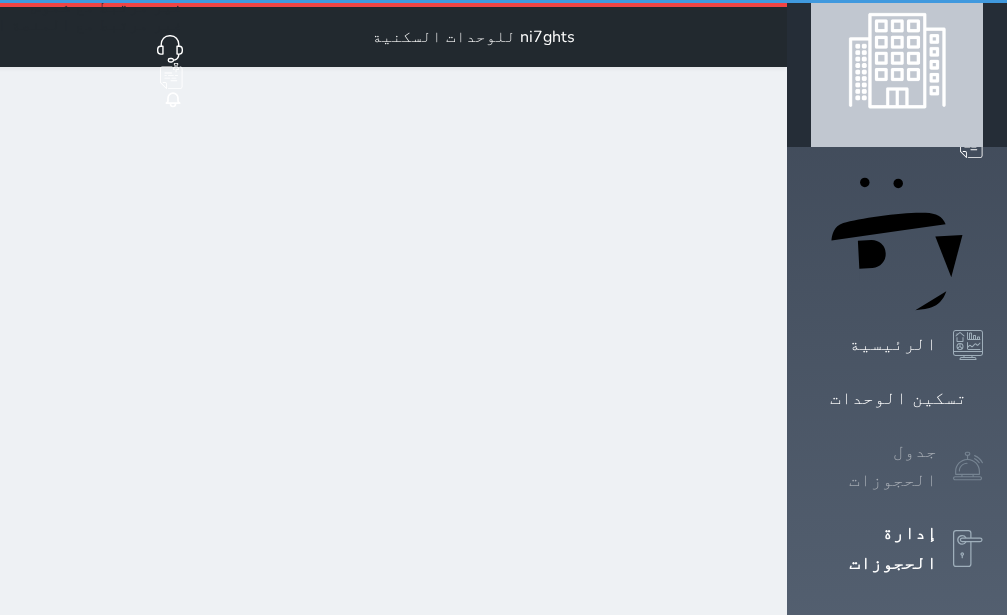 select on "open_all" 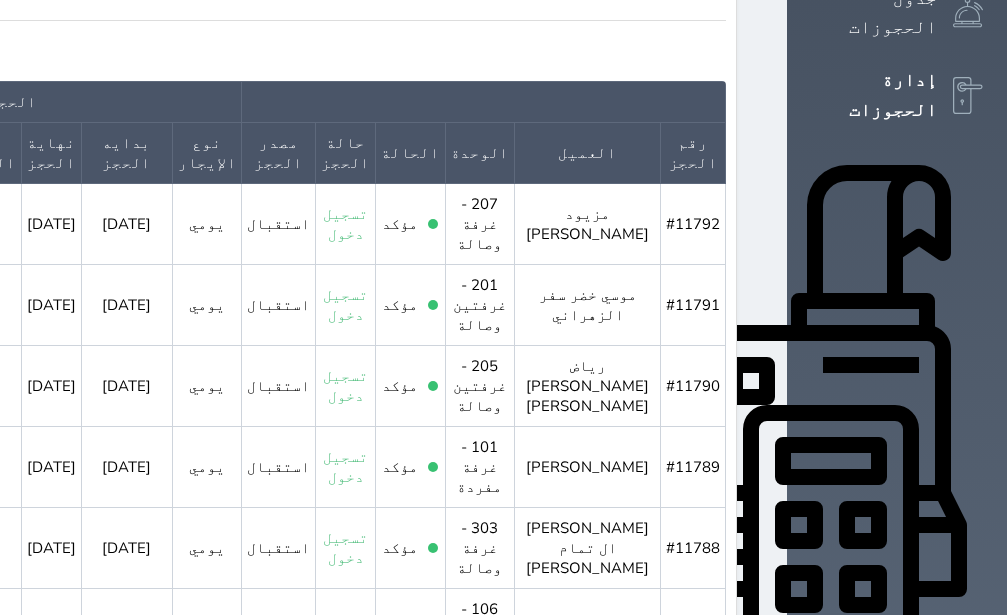 scroll, scrollTop: 504, scrollLeft: 0, axis: vertical 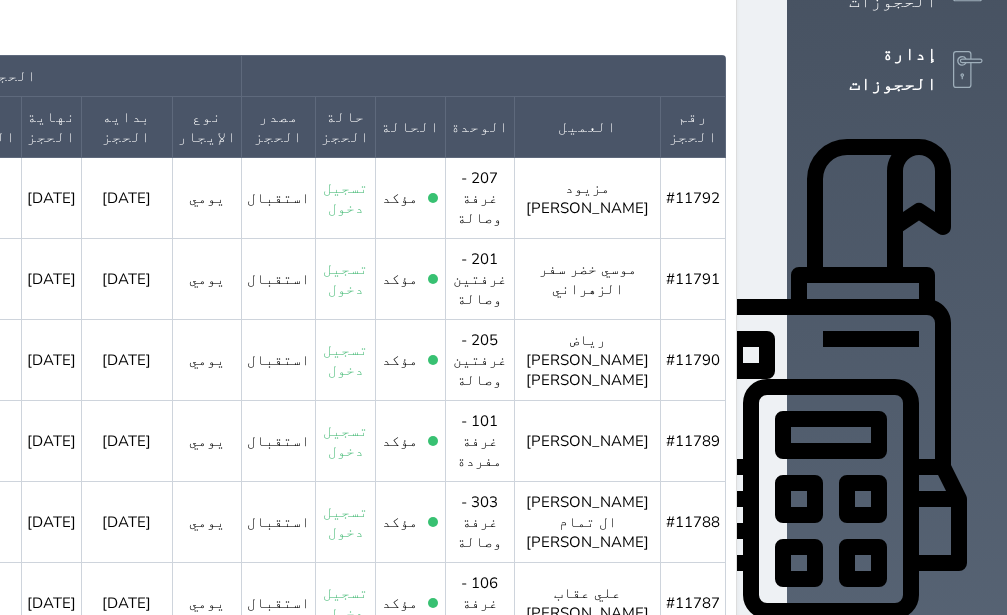 click on "#11790" at bounding box center [693, 360] 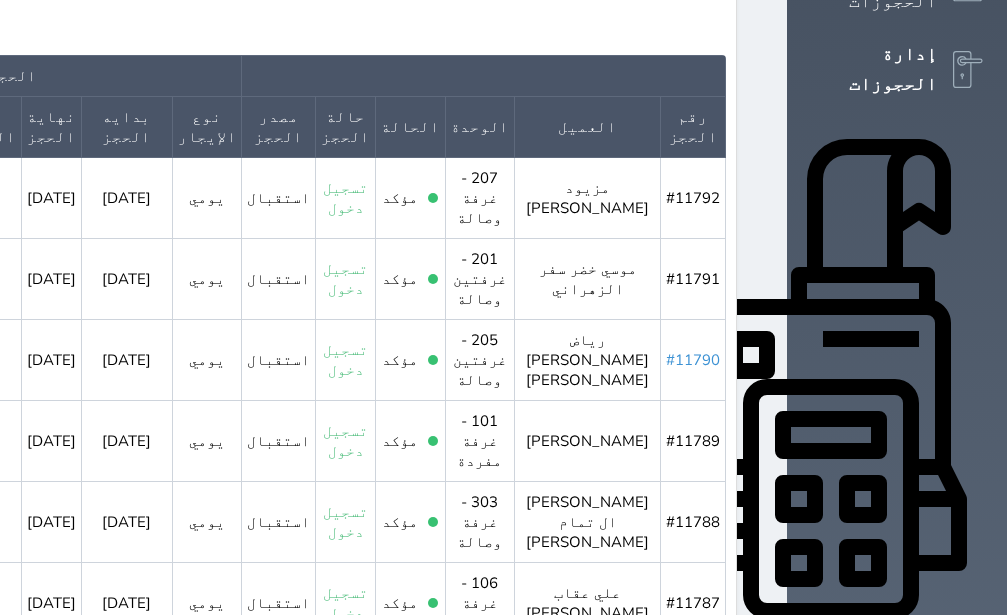 click on "#11790" at bounding box center (693, 360) 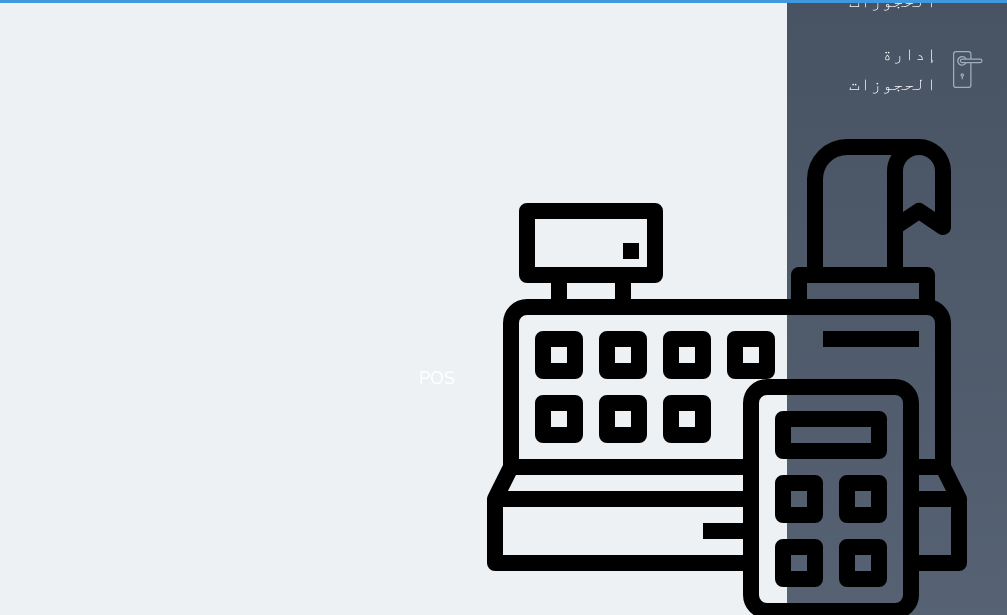 scroll, scrollTop: 0, scrollLeft: 0, axis: both 